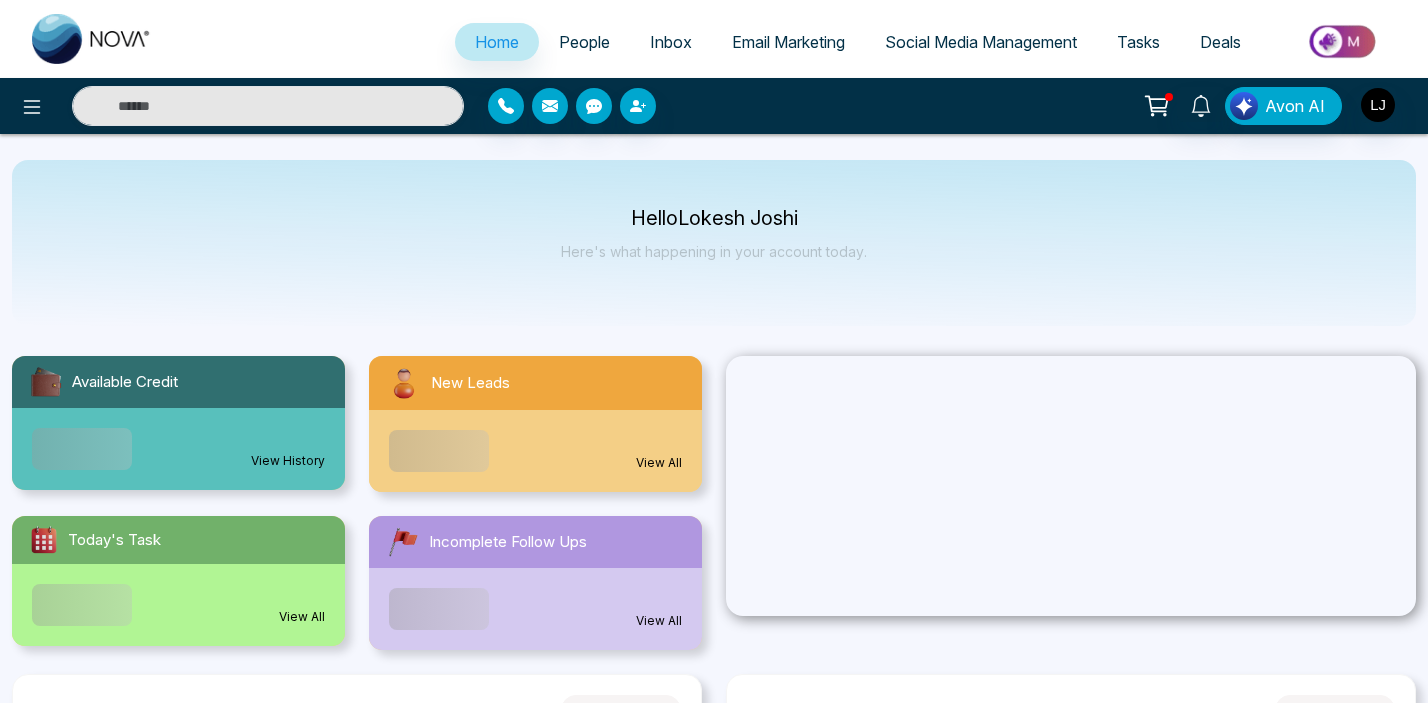 select on "*" 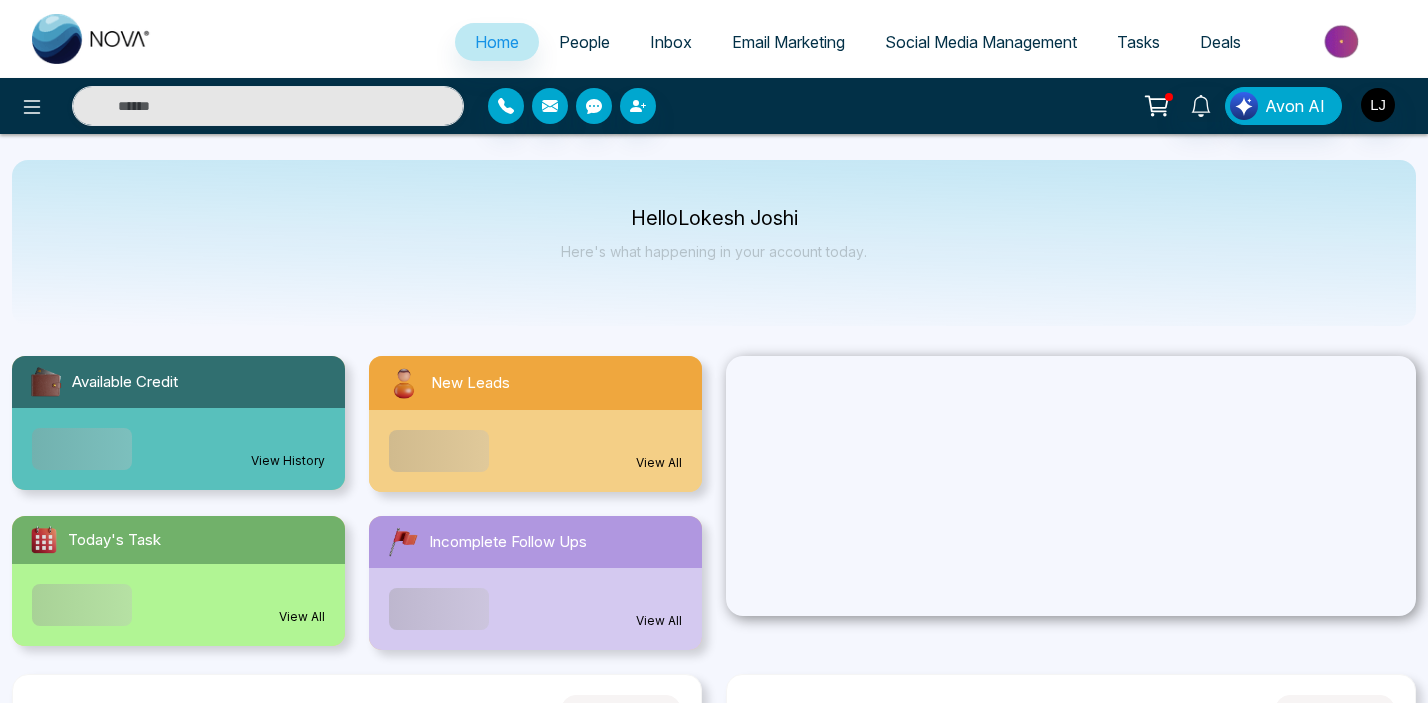 select on "*" 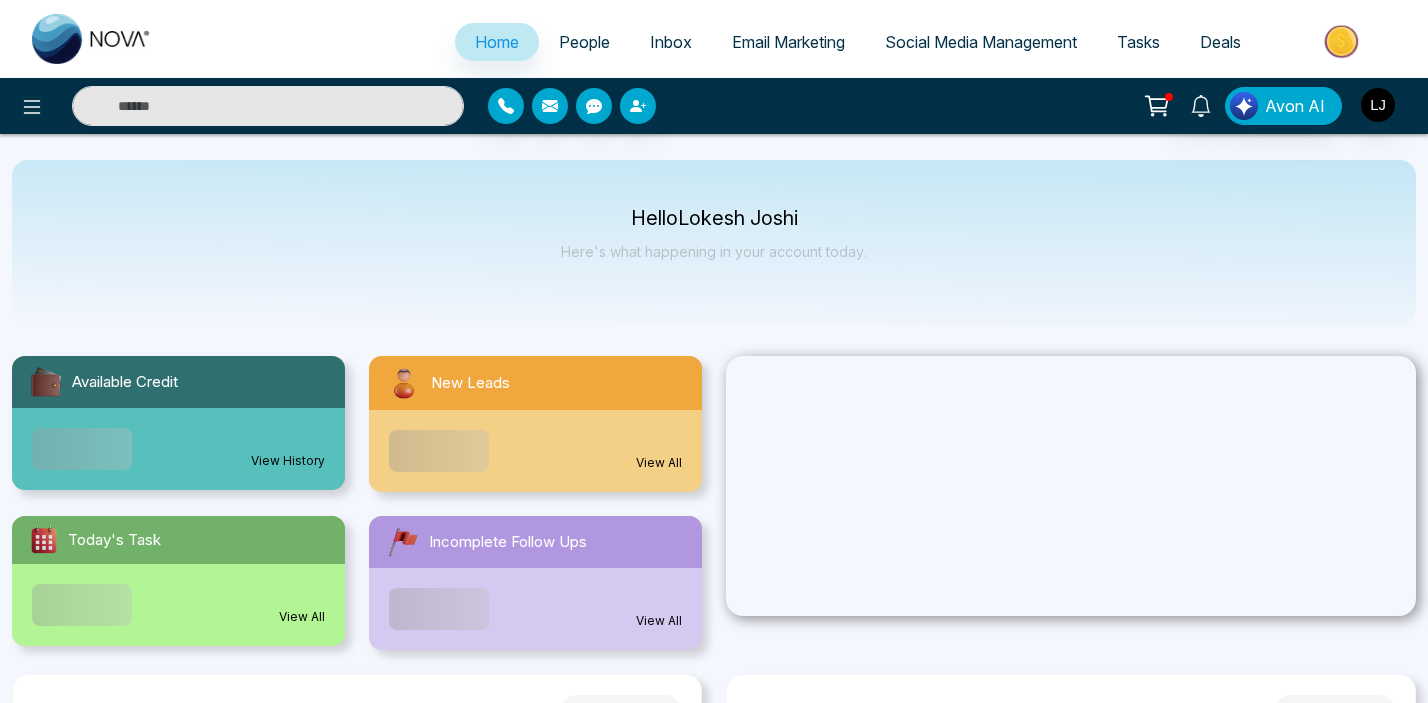 scroll, scrollTop: 0, scrollLeft: 0, axis: both 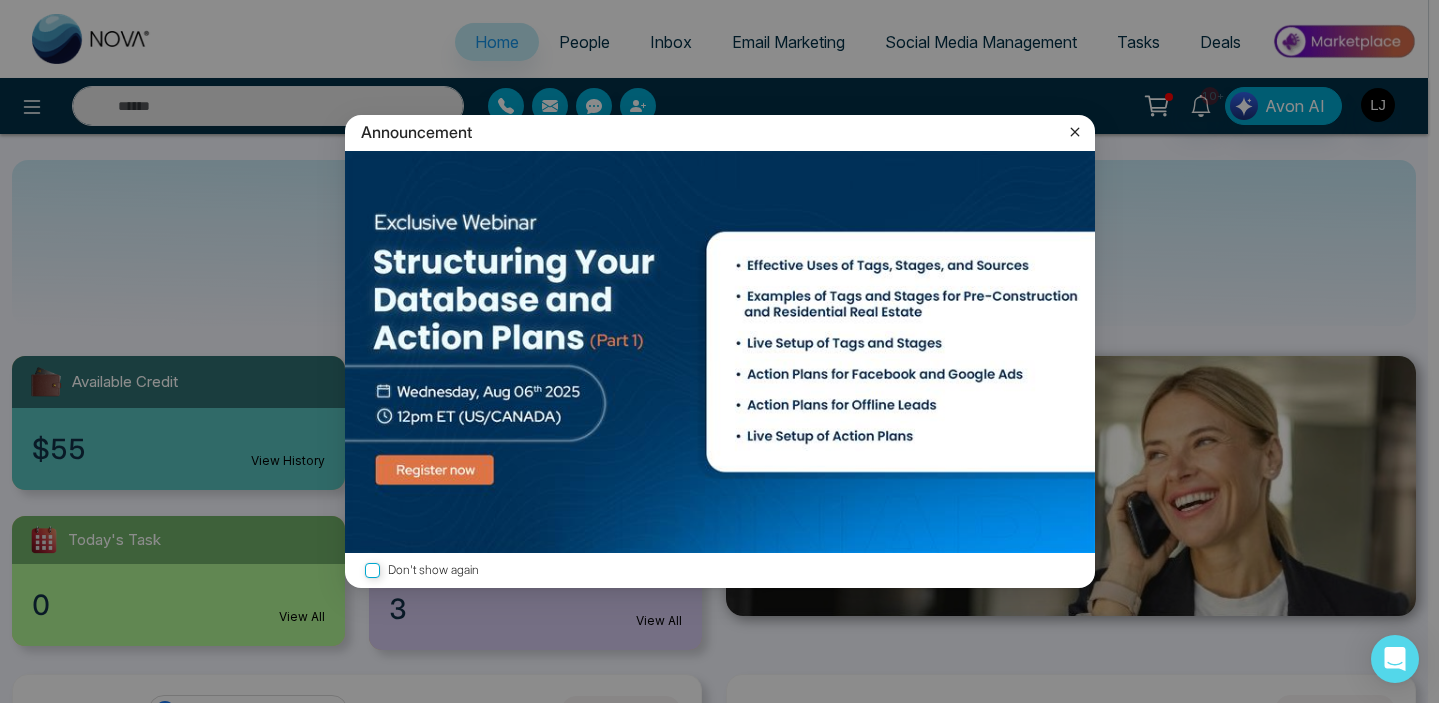 click at bounding box center (720, 352) 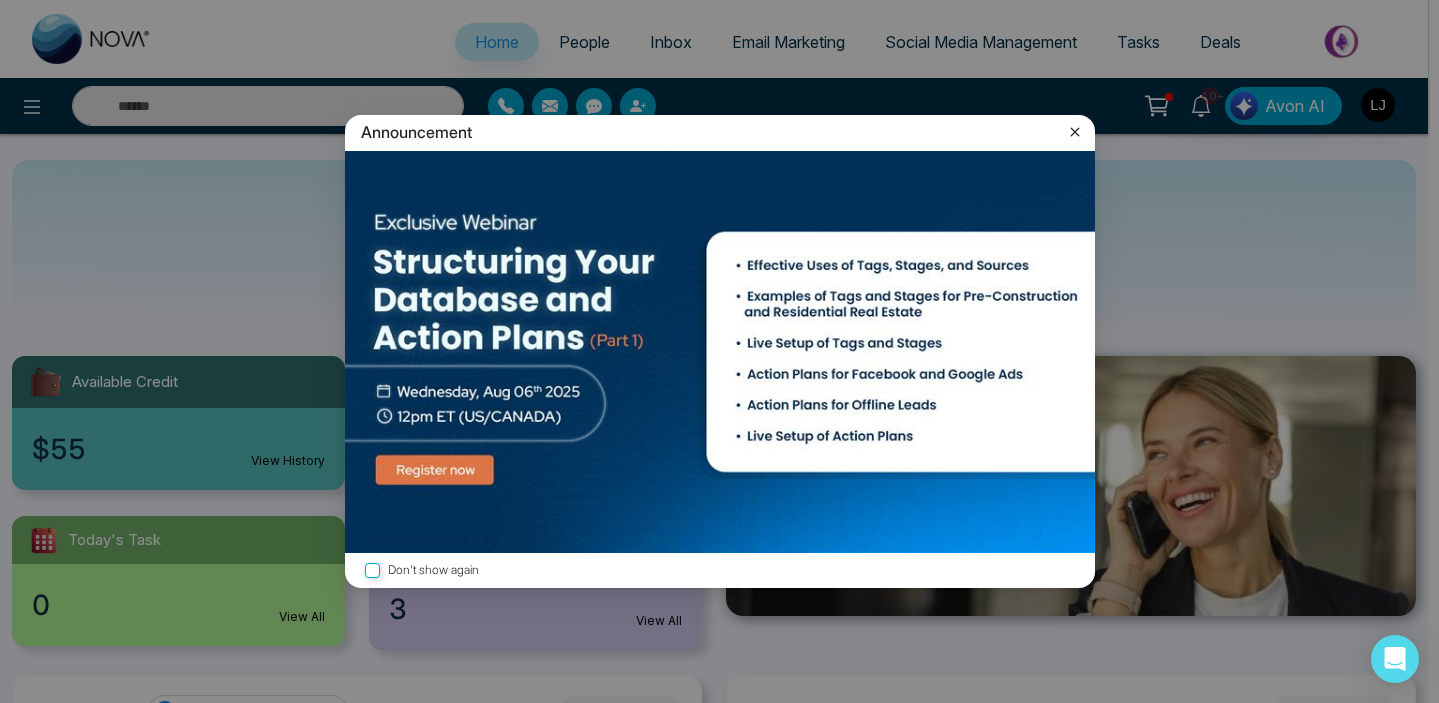 click 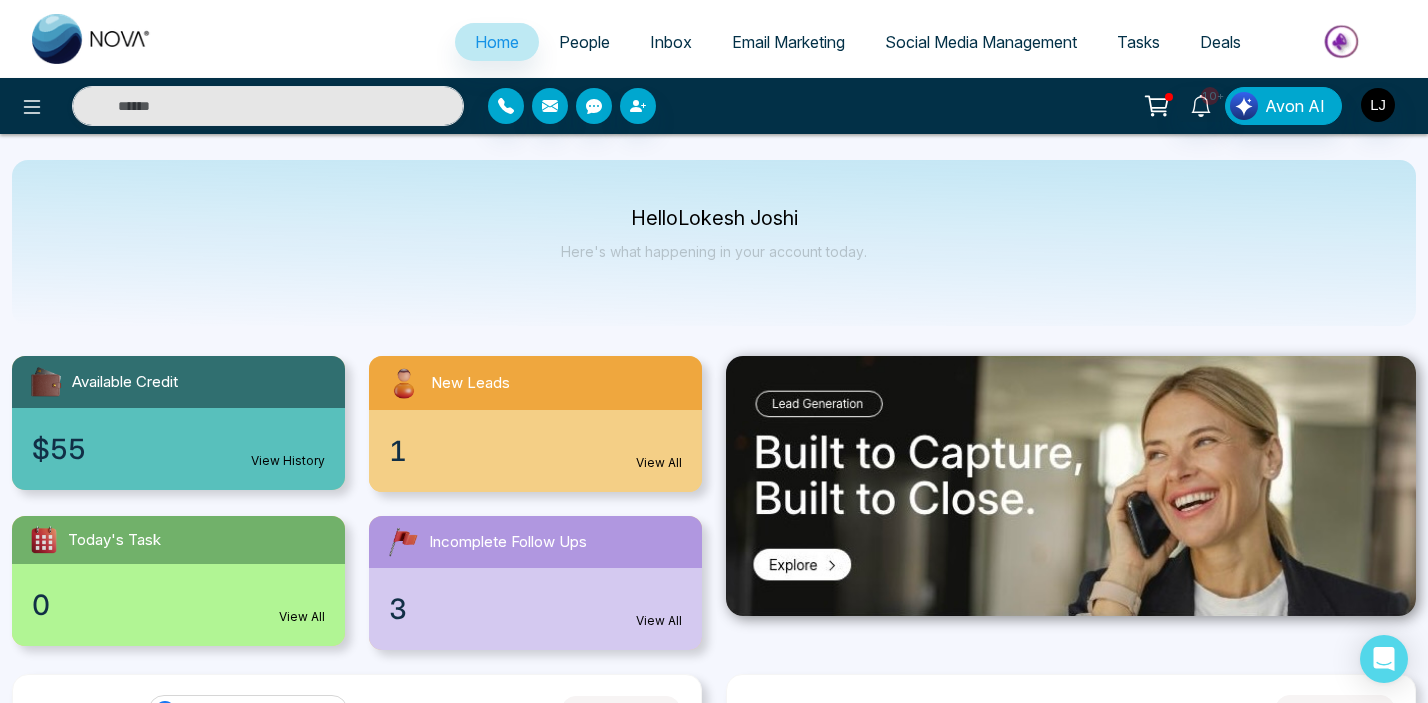 click on "Social Media Management" at bounding box center [981, 42] 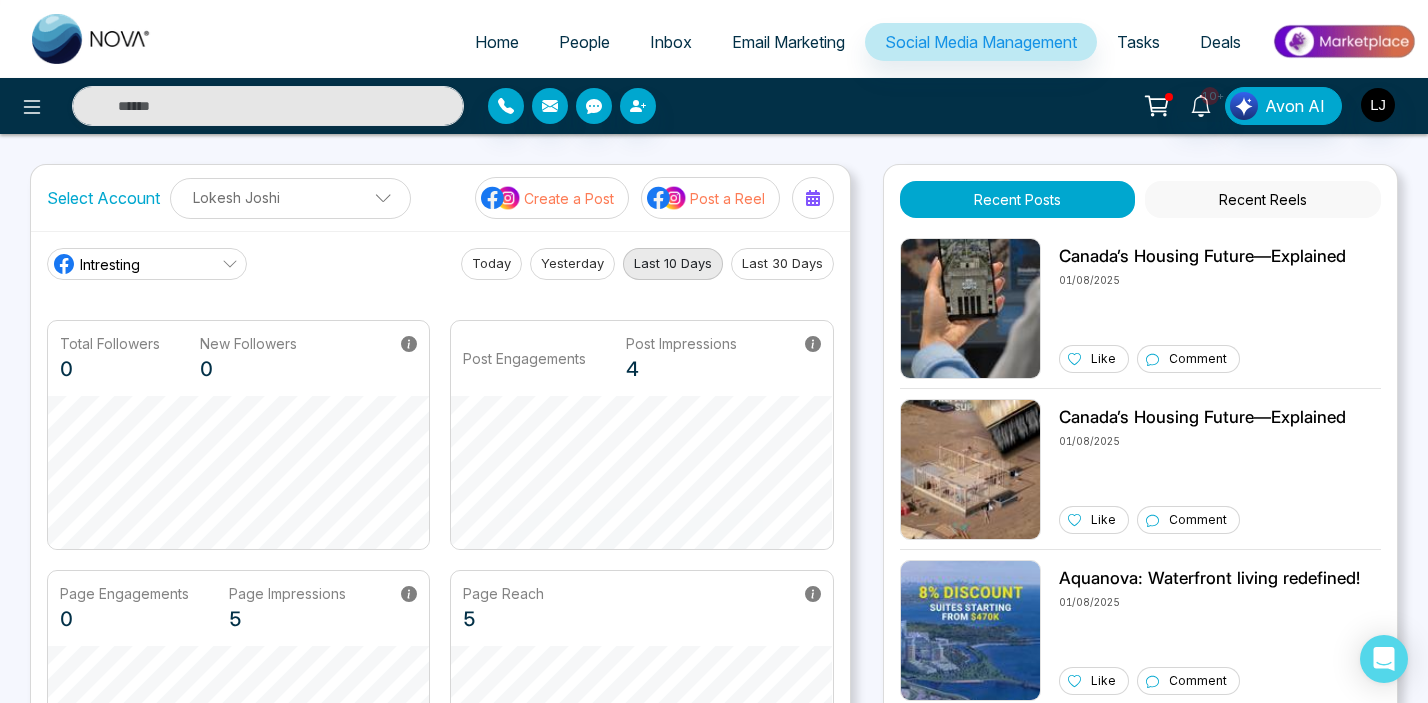 click on "Recent Reels" at bounding box center [1263, 199] 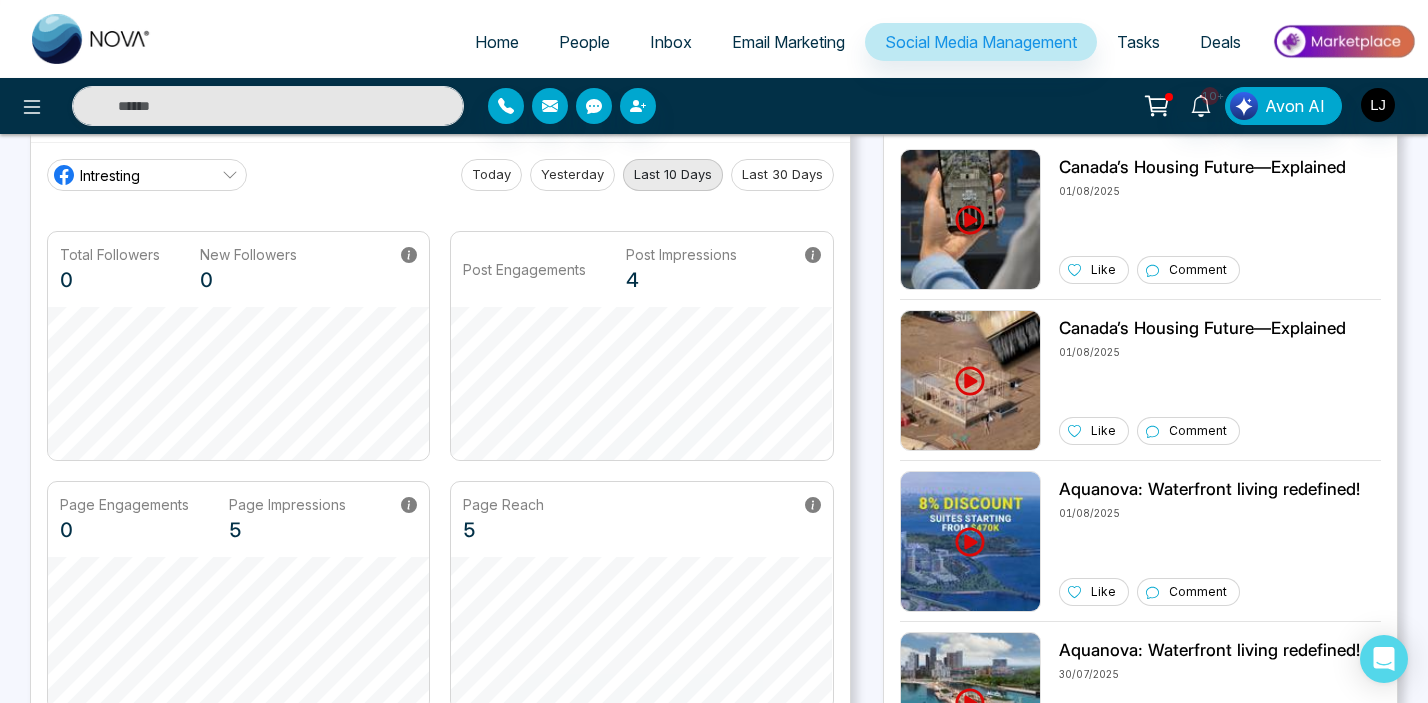 scroll, scrollTop: 0, scrollLeft: 0, axis: both 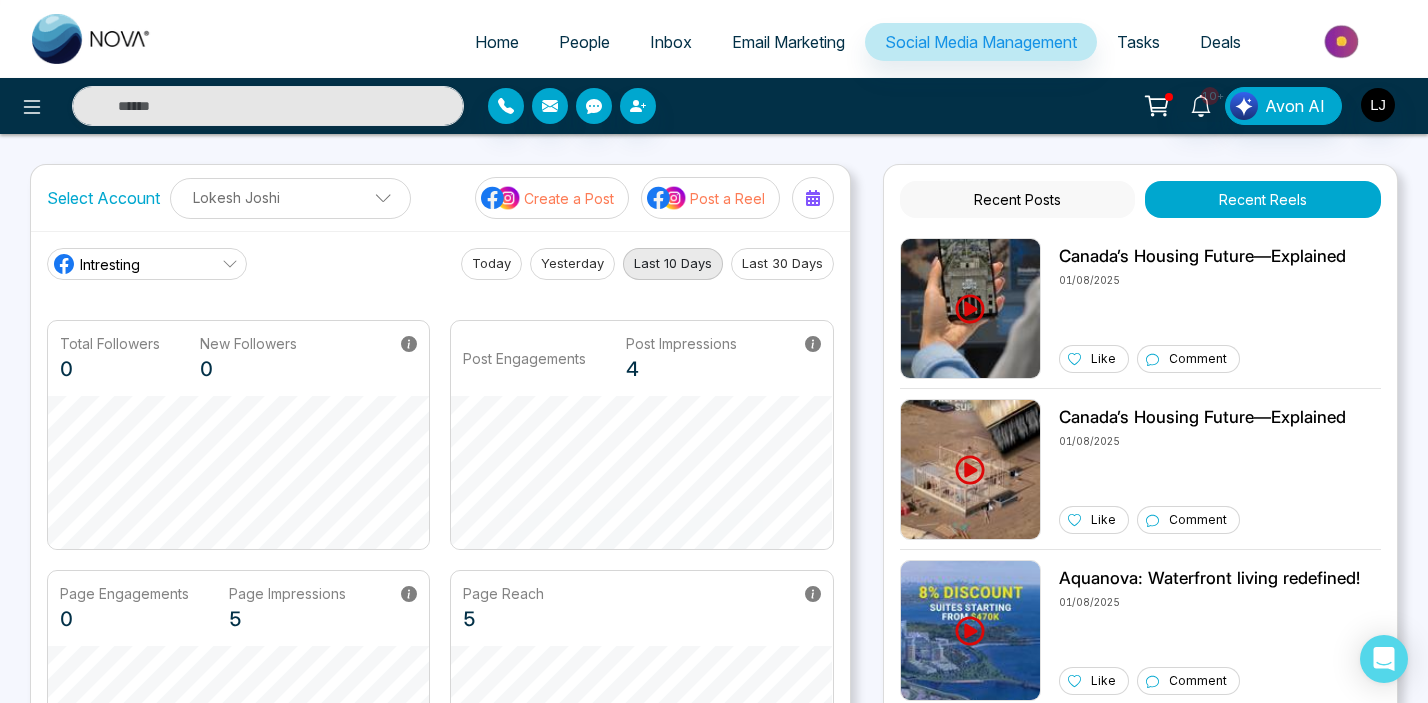 click on "Recent Posts" at bounding box center (1018, 199) 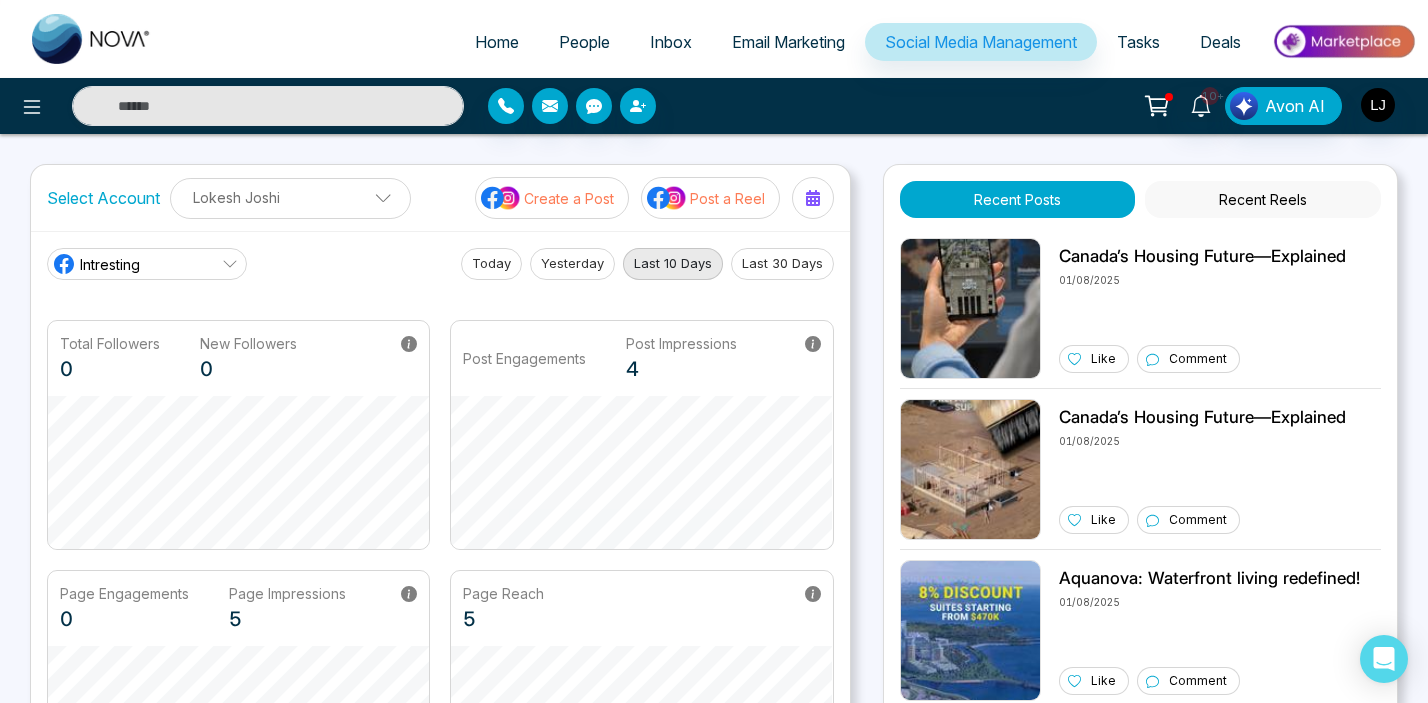 click on "Recent Reels" at bounding box center [1263, 199] 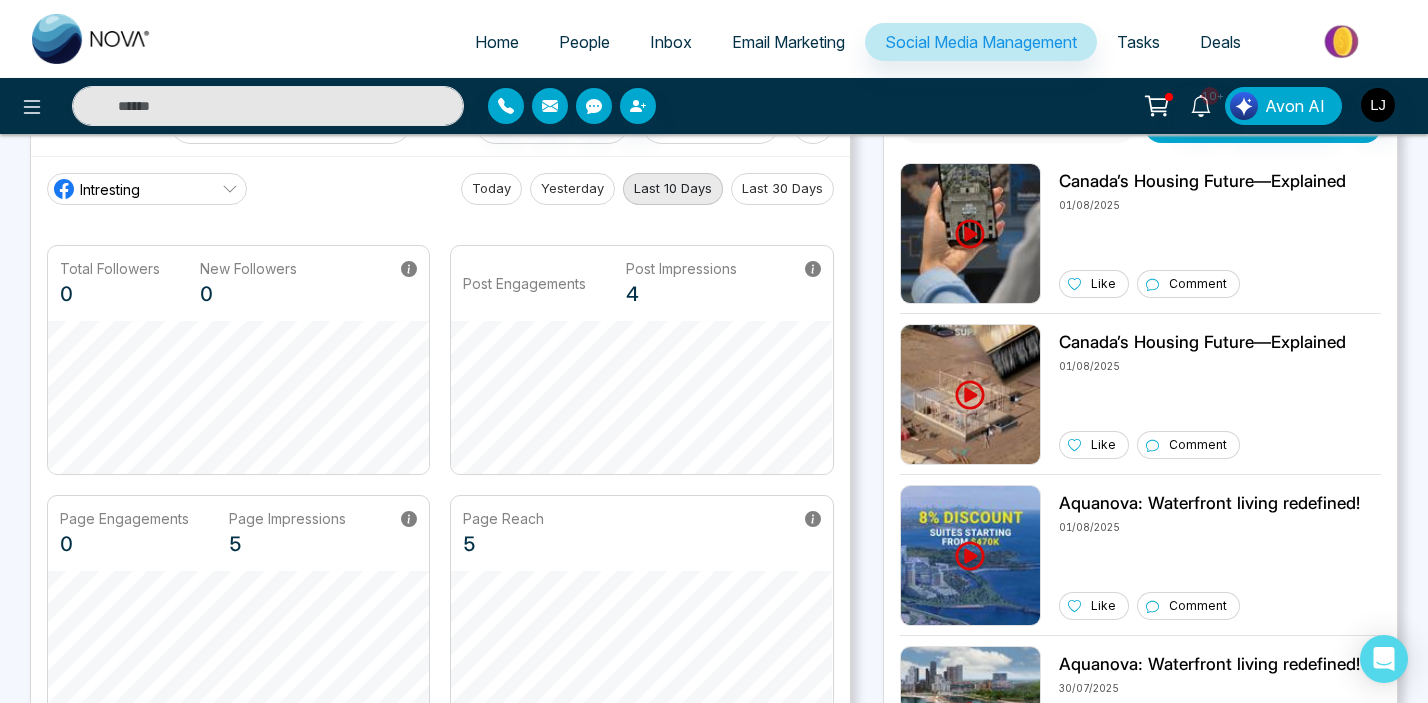 scroll, scrollTop: 0, scrollLeft: 0, axis: both 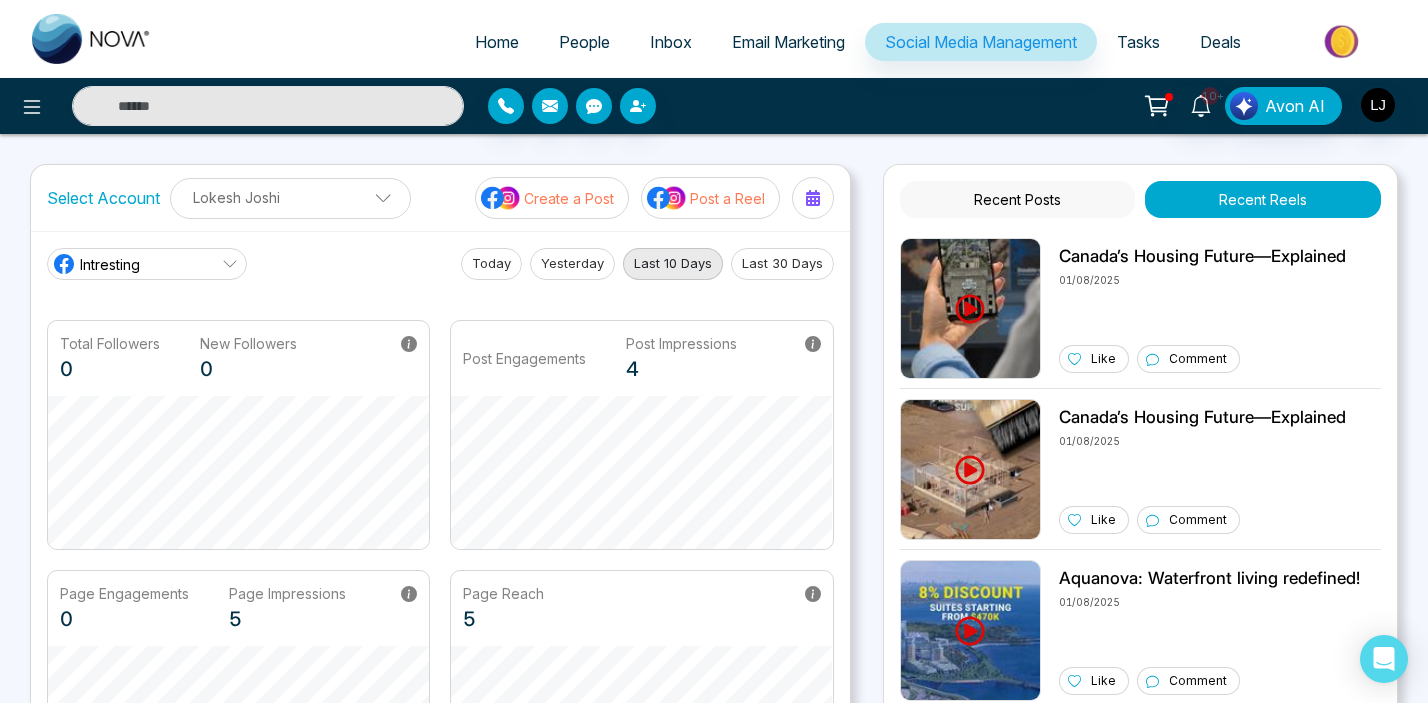 click on "Post a Reel" at bounding box center (727, 198) 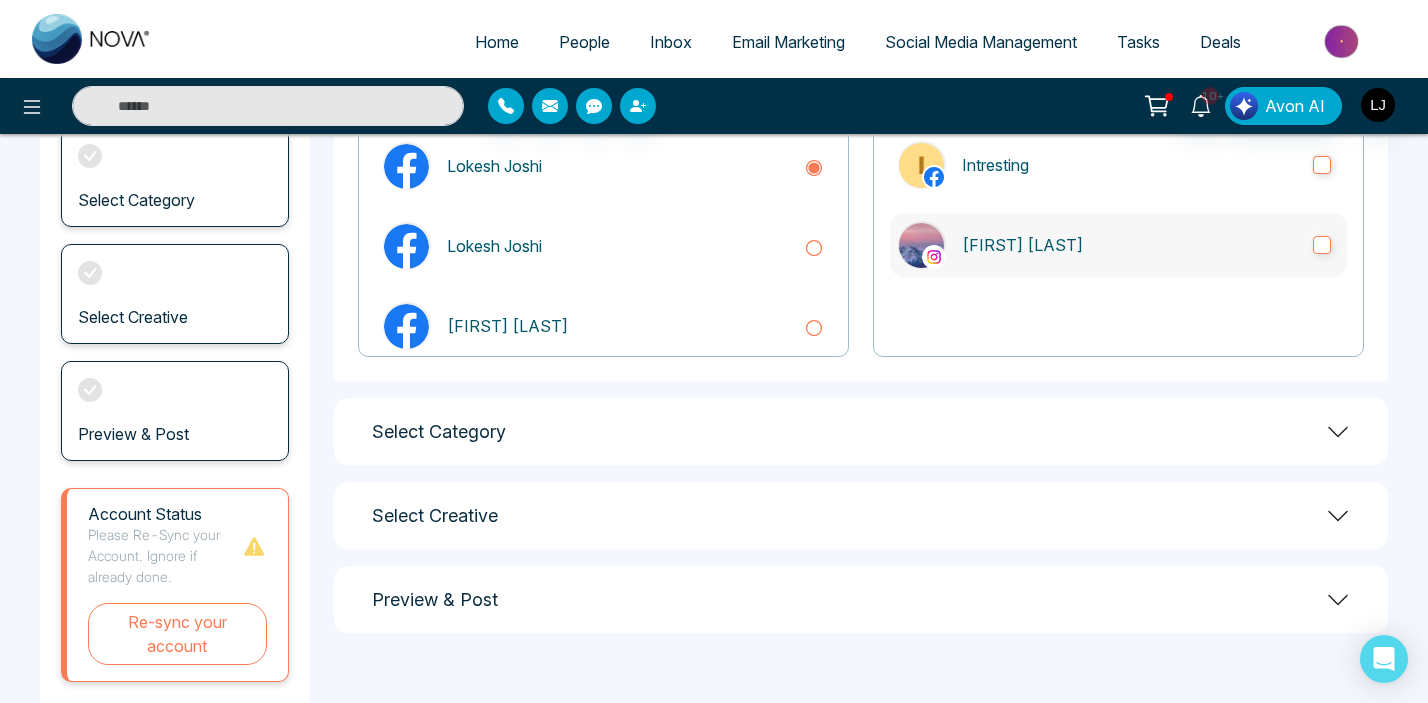 scroll, scrollTop: 259, scrollLeft: 0, axis: vertical 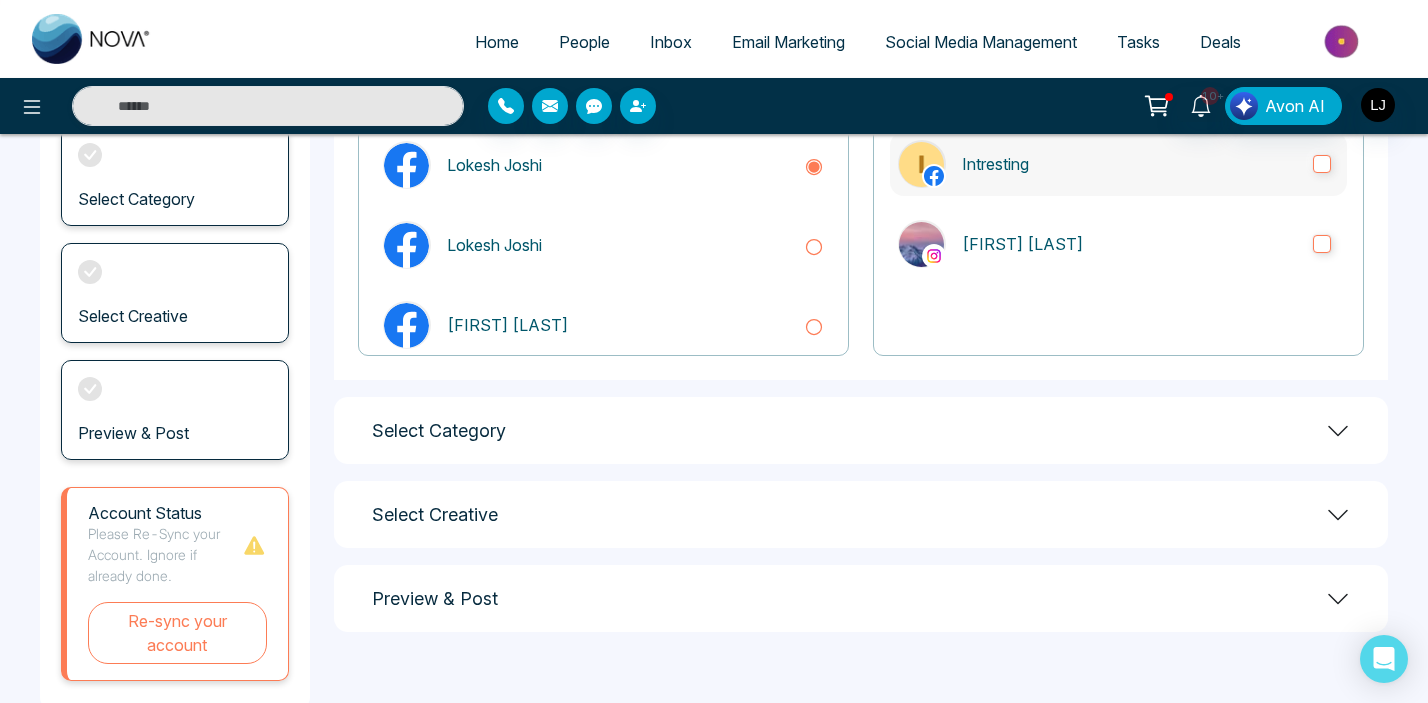click on "Intresting" at bounding box center (1118, 164) 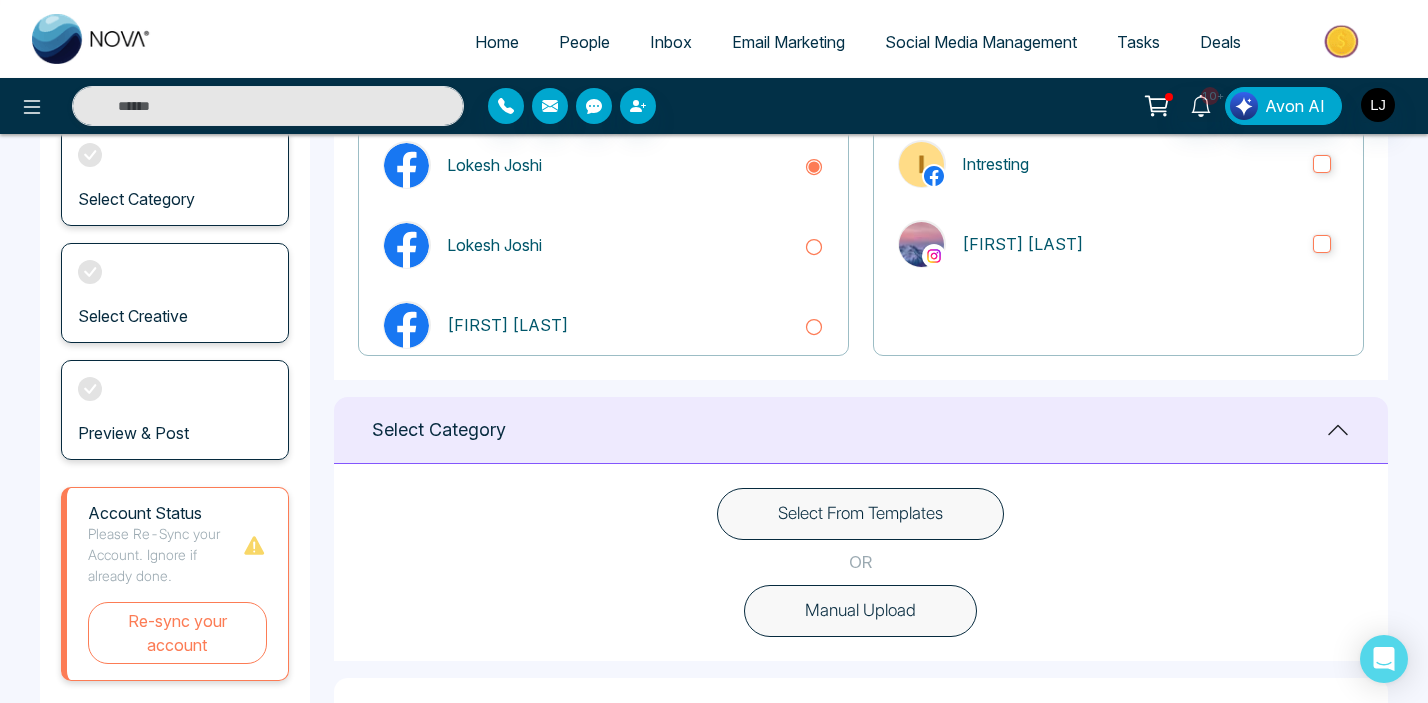 scroll, scrollTop: 32, scrollLeft: 0, axis: vertical 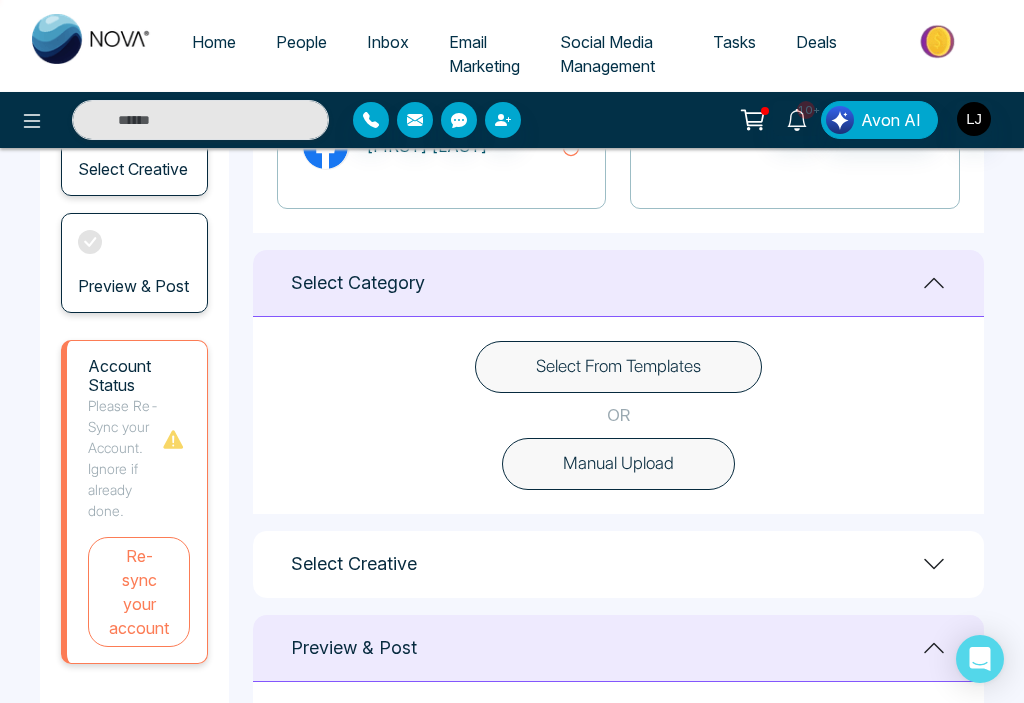 click on "Select From Templates OR Manual Upload" at bounding box center (618, 415) 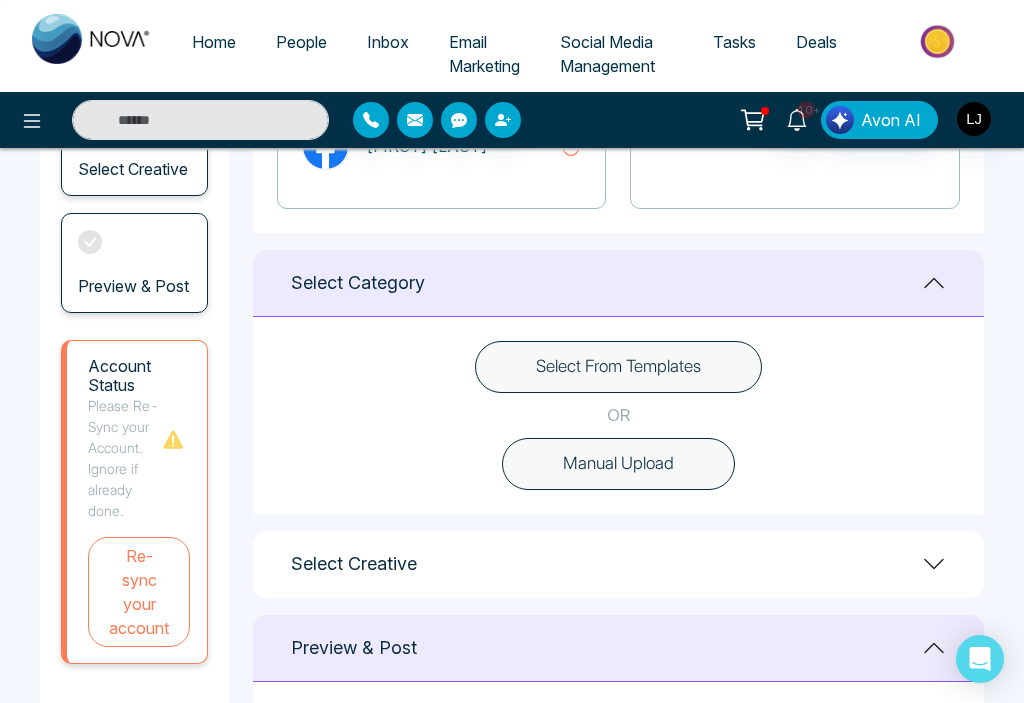 click on "Manual Upload" at bounding box center [618, 464] 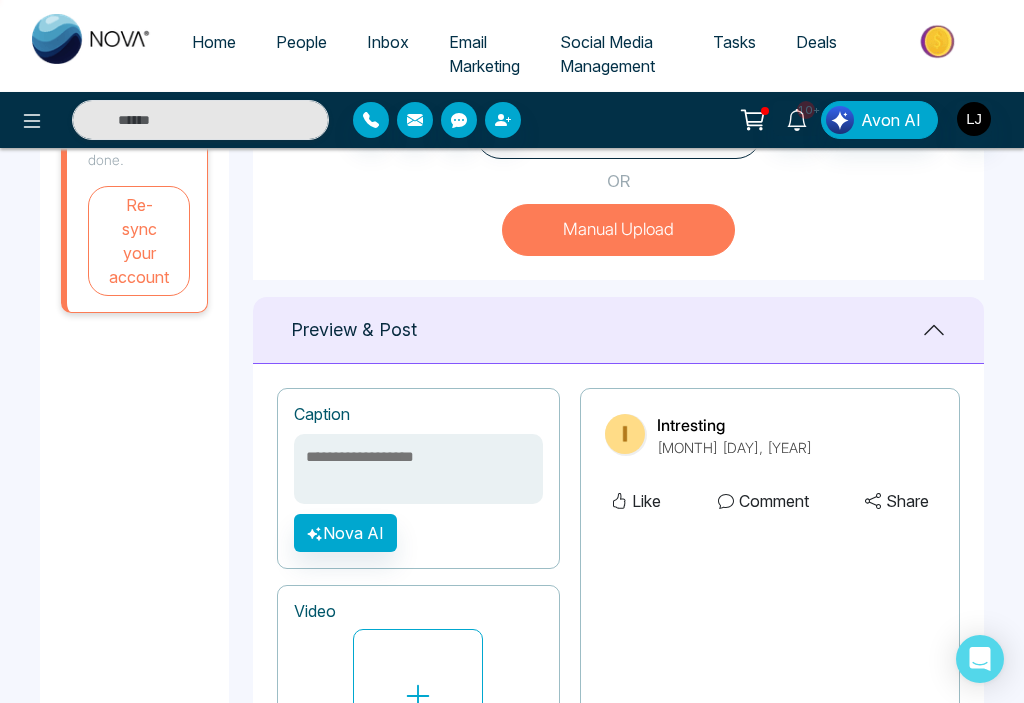scroll, scrollTop: 655, scrollLeft: 0, axis: vertical 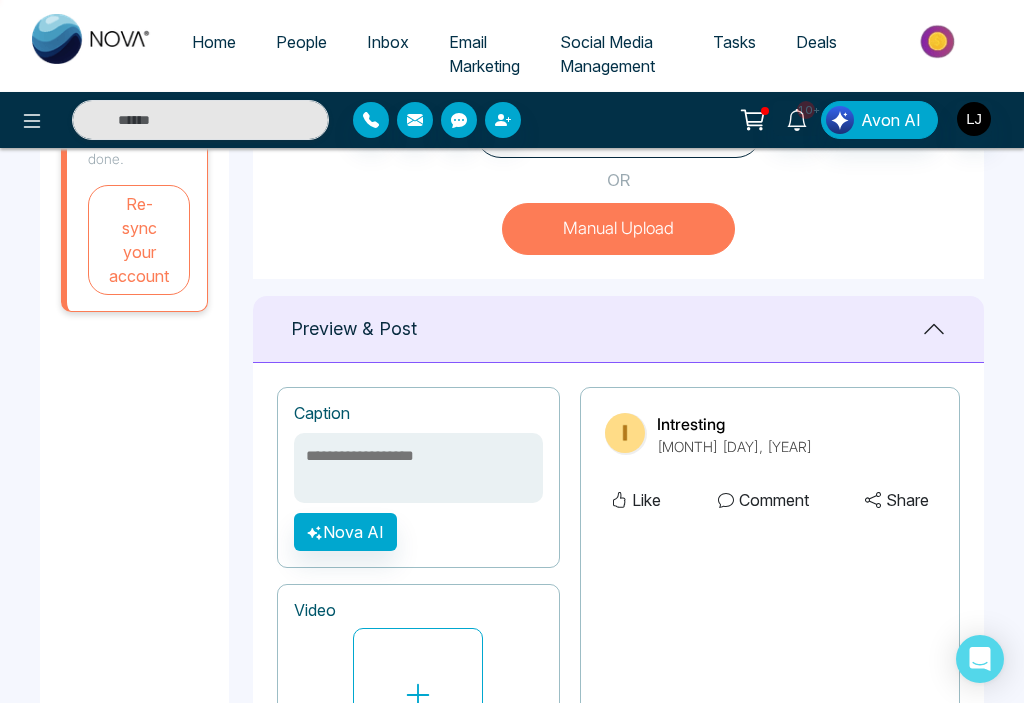 click at bounding box center (418, 468) 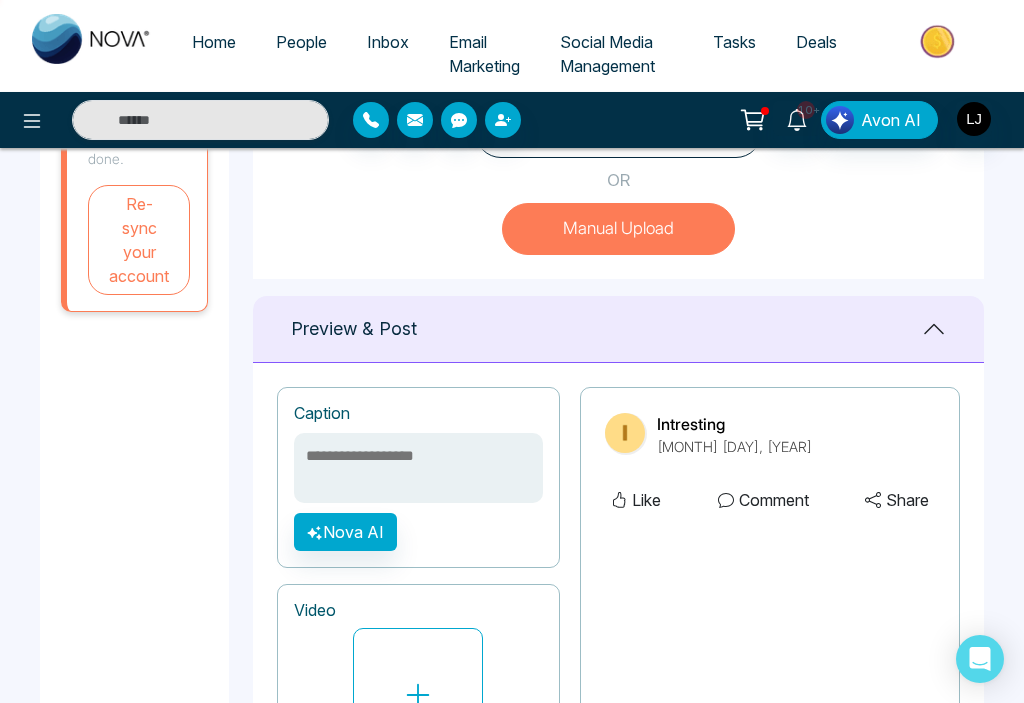 paste on "**********" 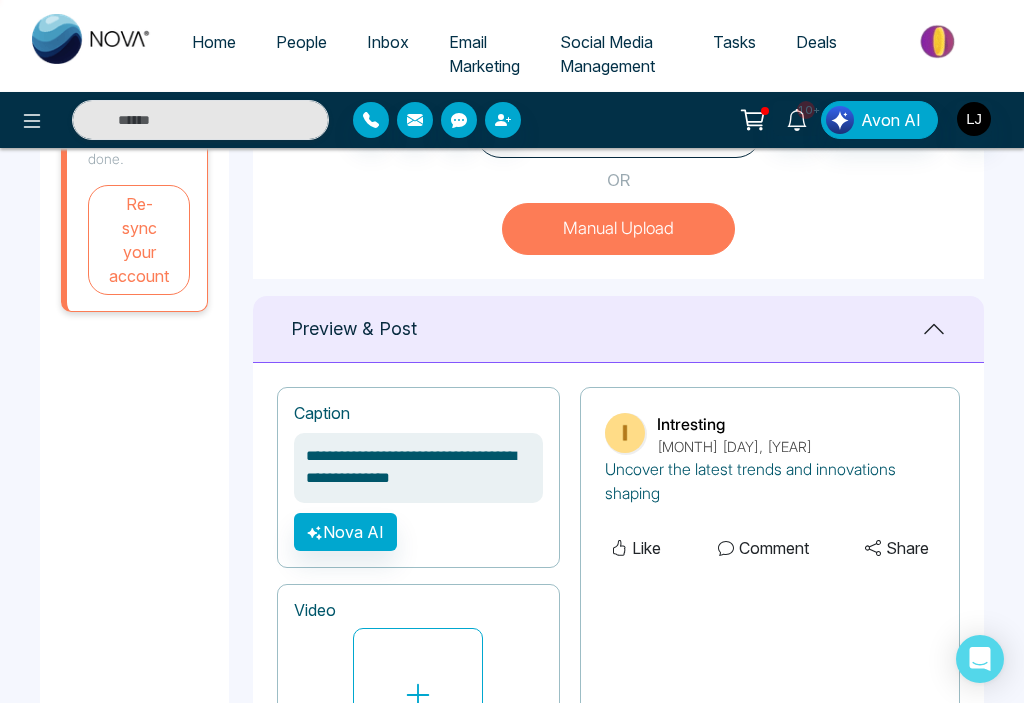 click on "**********" at bounding box center [418, 468] 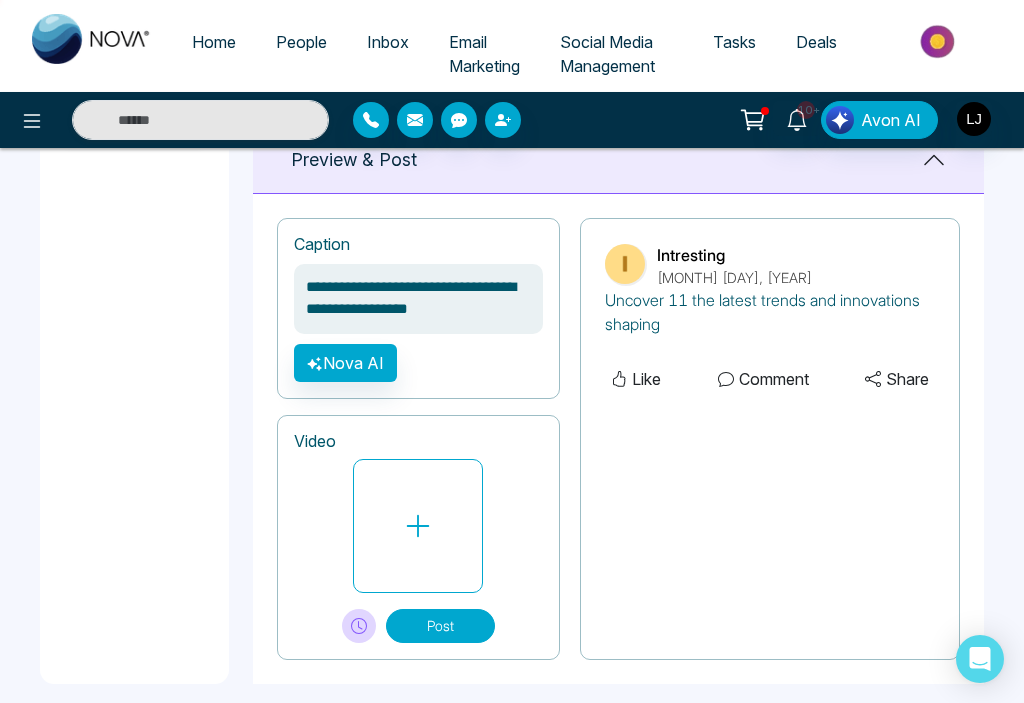 scroll, scrollTop: 843, scrollLeft: 0, axis: vertical 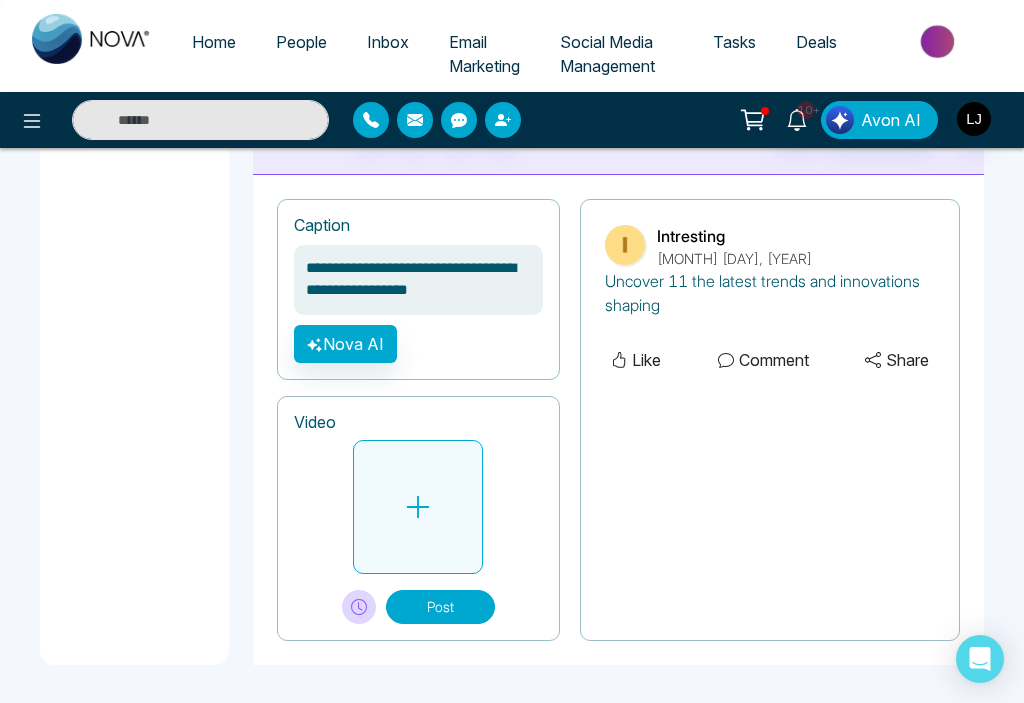click 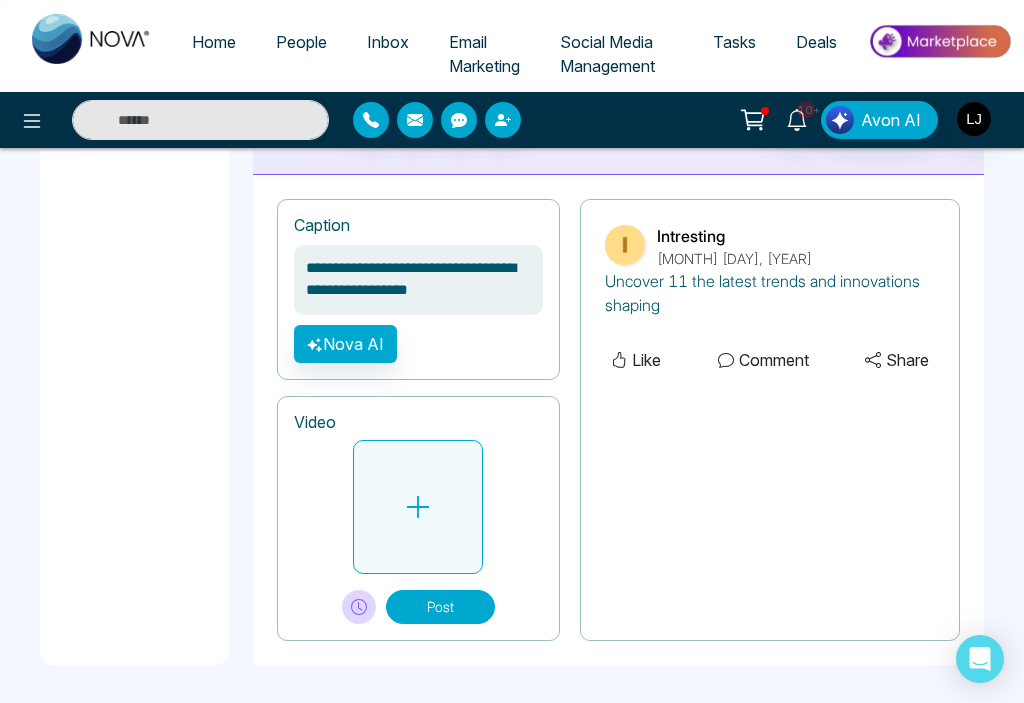 scroll, scrollTop: 877, scrollLeft: 0, axis: vertical 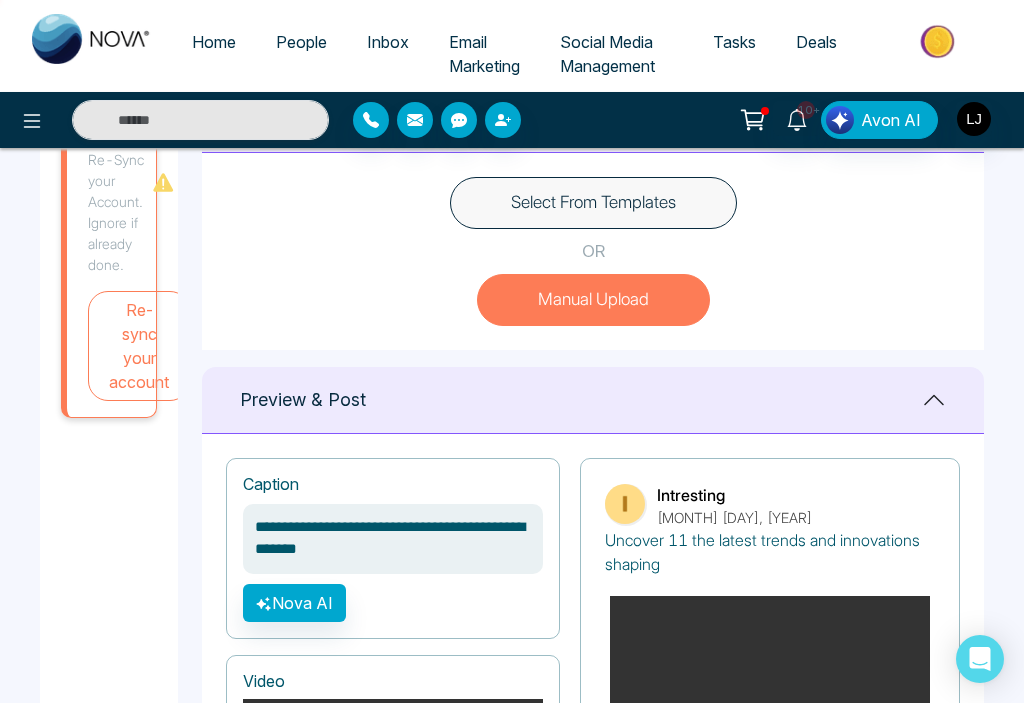 click on "**********" at bounding box center (393, 539) 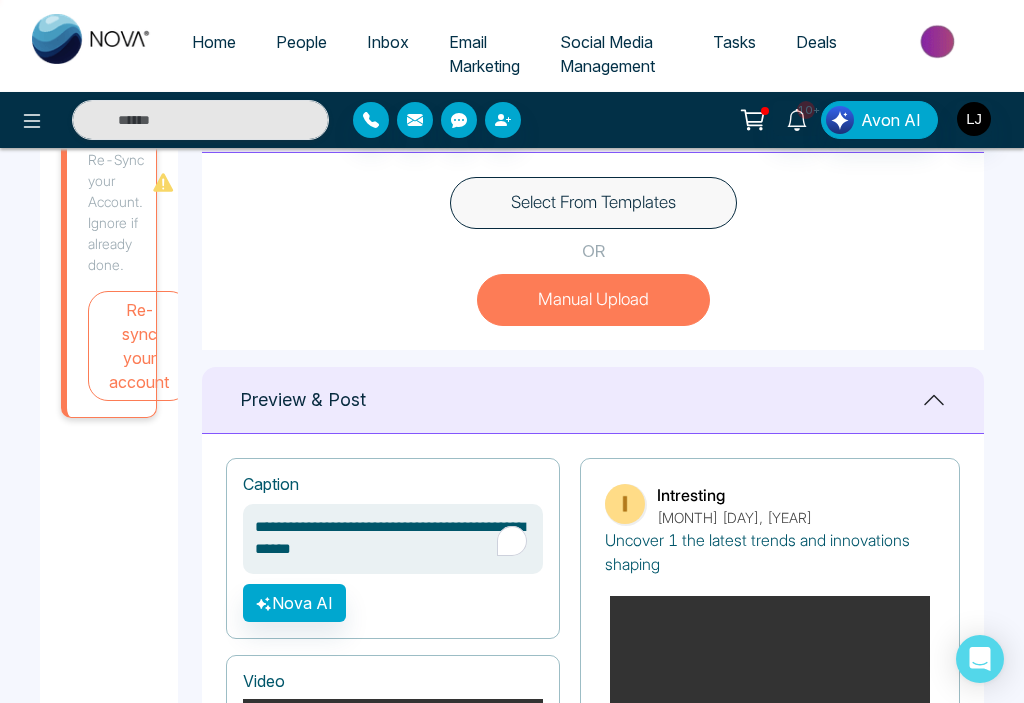 scroll, scrollTop: 1281, scrollLeft: 0, axis: vertical 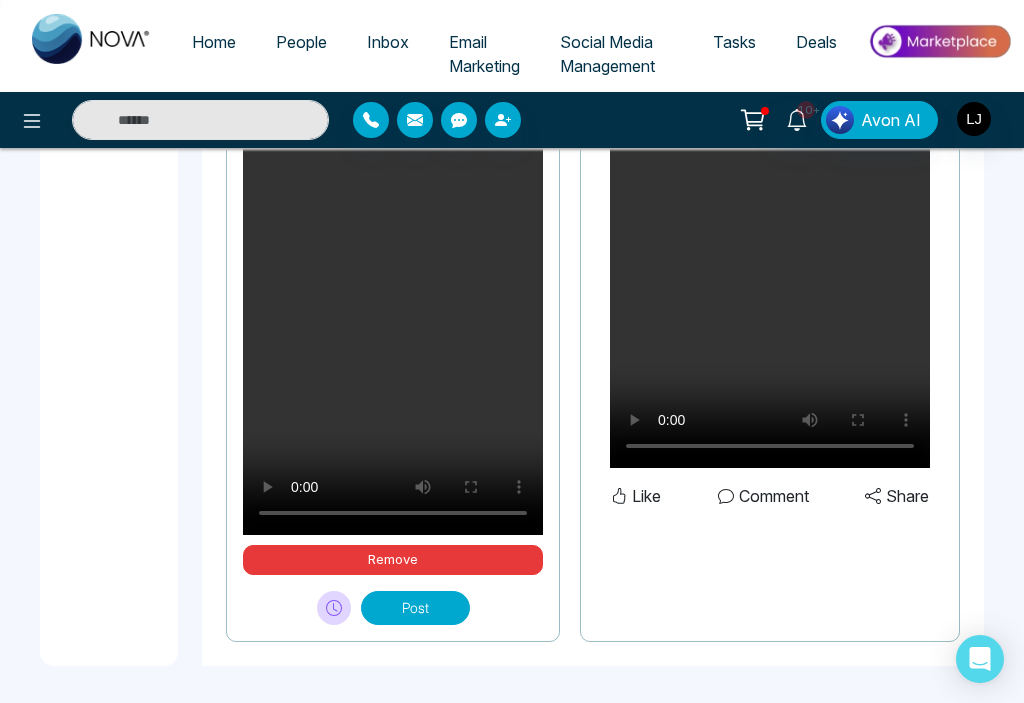 type on "**********" 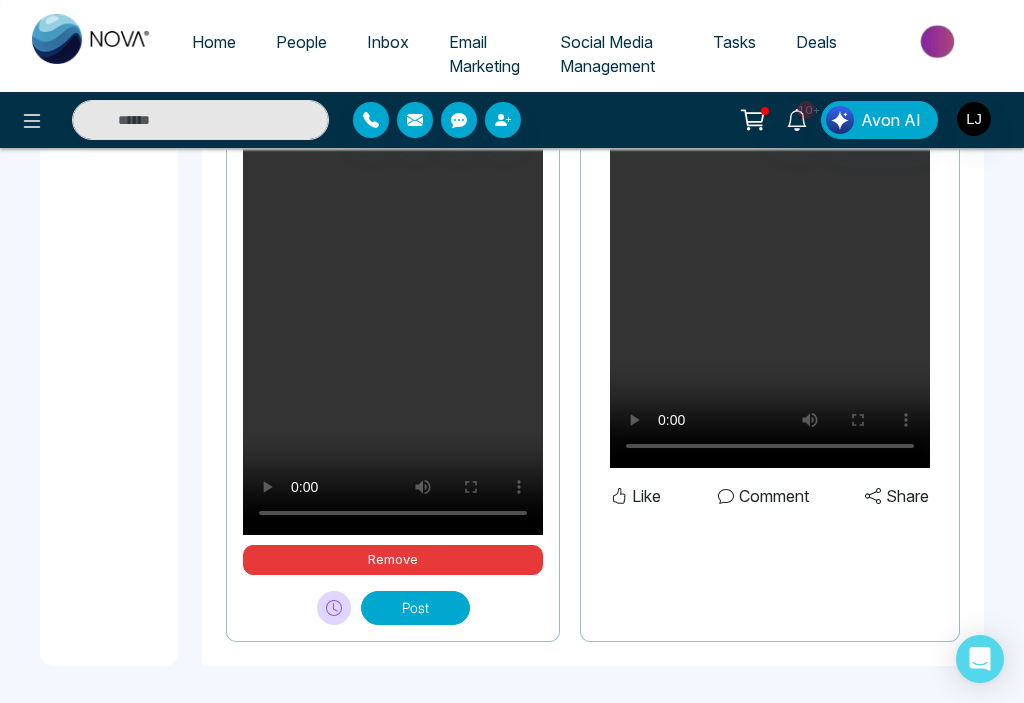 click on "Post" at bounding box center [415, 608] 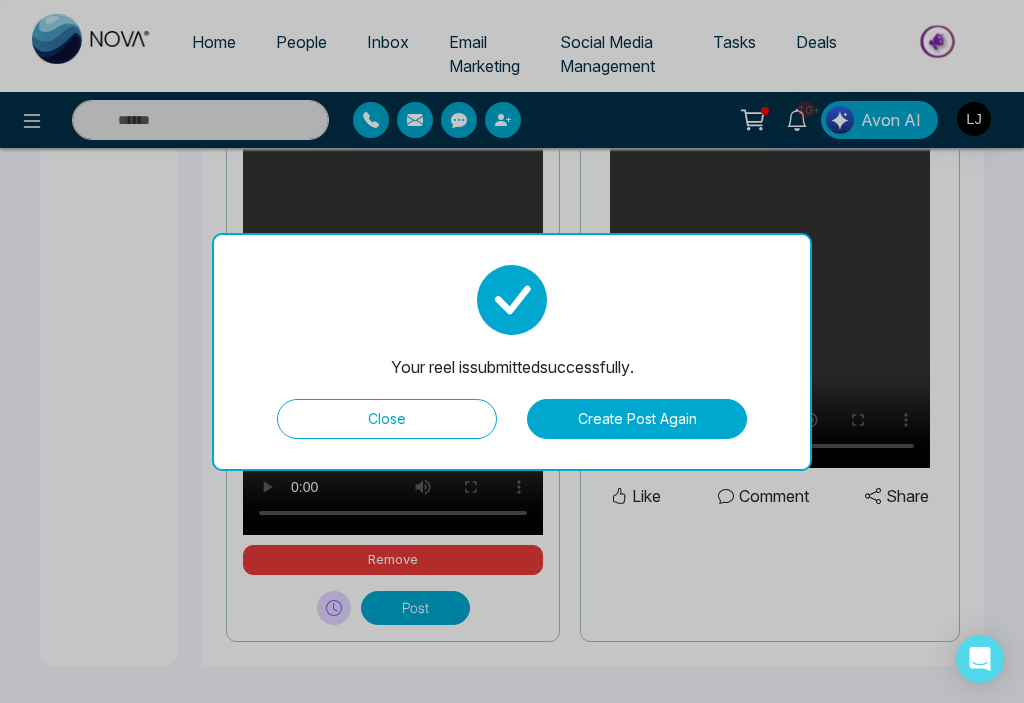 click on "Your reel is  submitted  successfully." at bounding box center [512, 367] 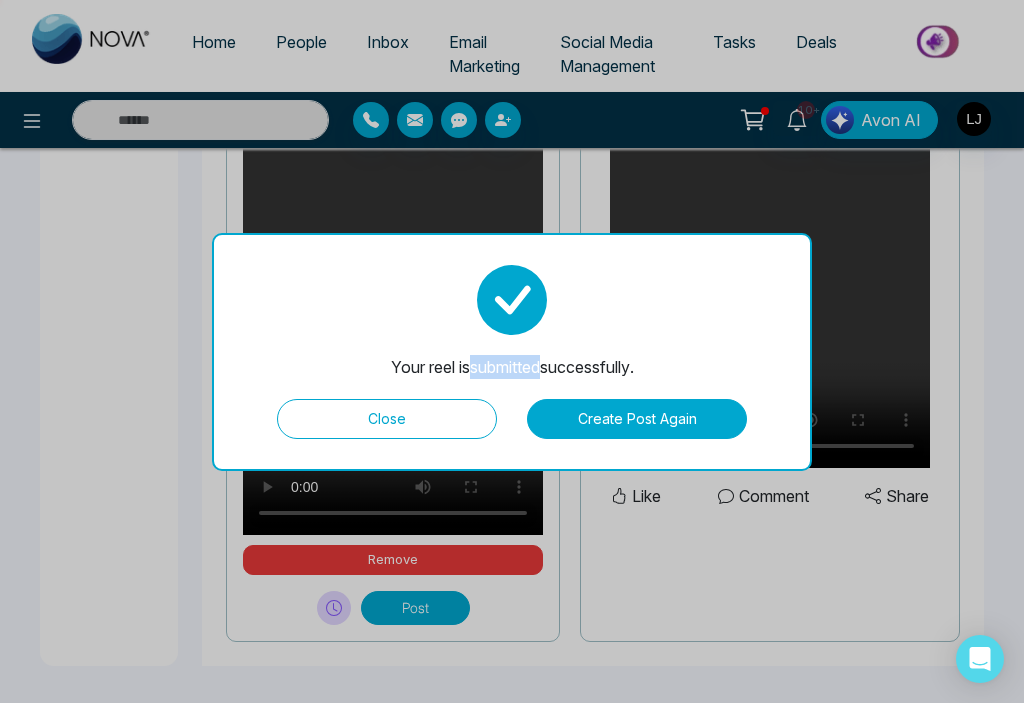 click on "Your reel is  submitted  successfully." at bounding box center [512, 367] 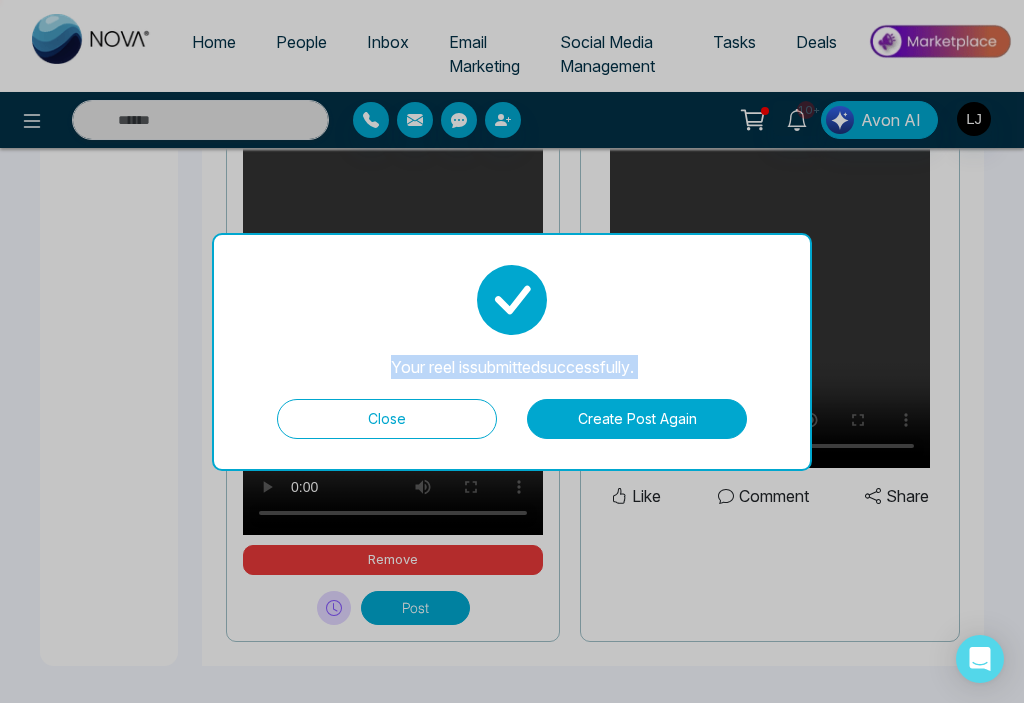 click on "Your reel is  submitted  successfully." at bounding box center (512, 367) 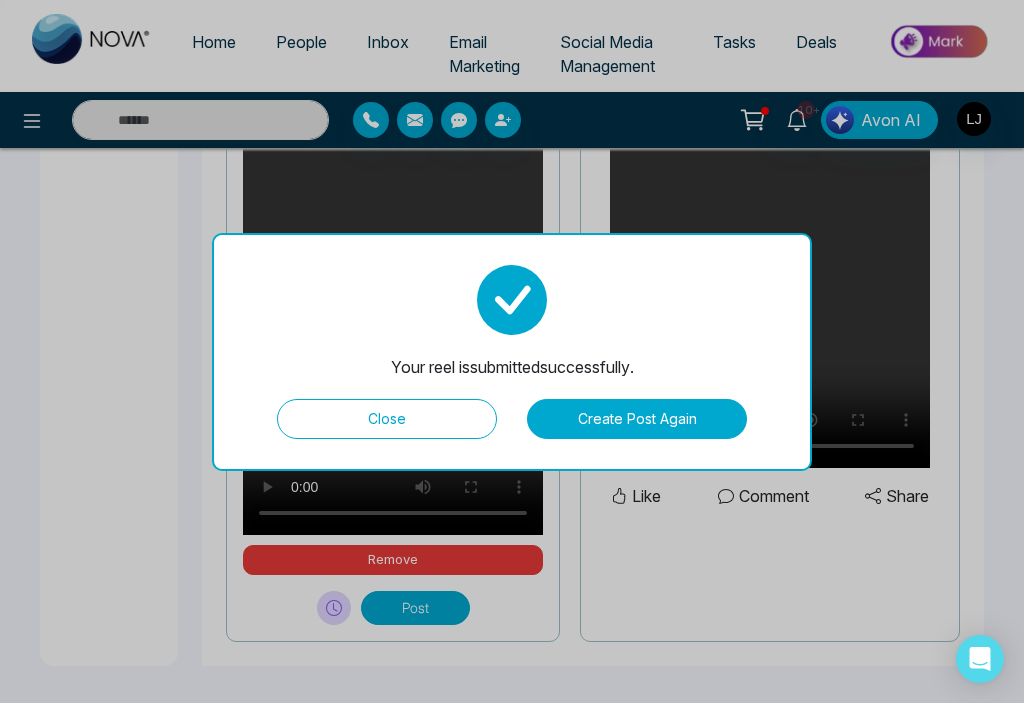 click on "Your reel is  submitted  successfully." at bounding box center [512, 367] 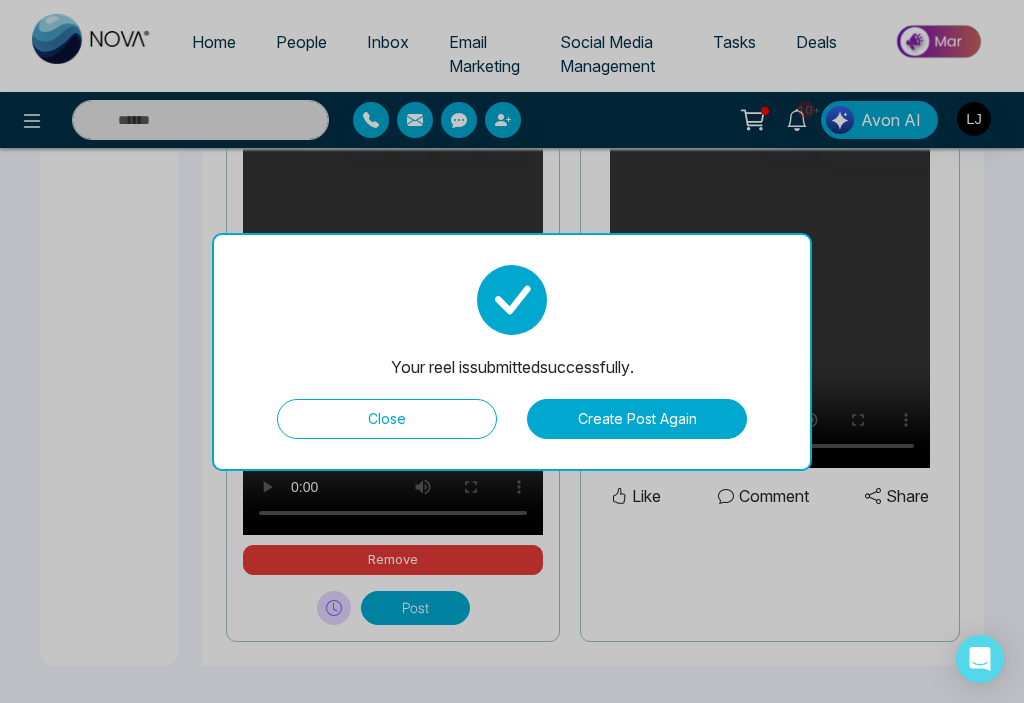 click on "Close" at bounding box center (387, 419) 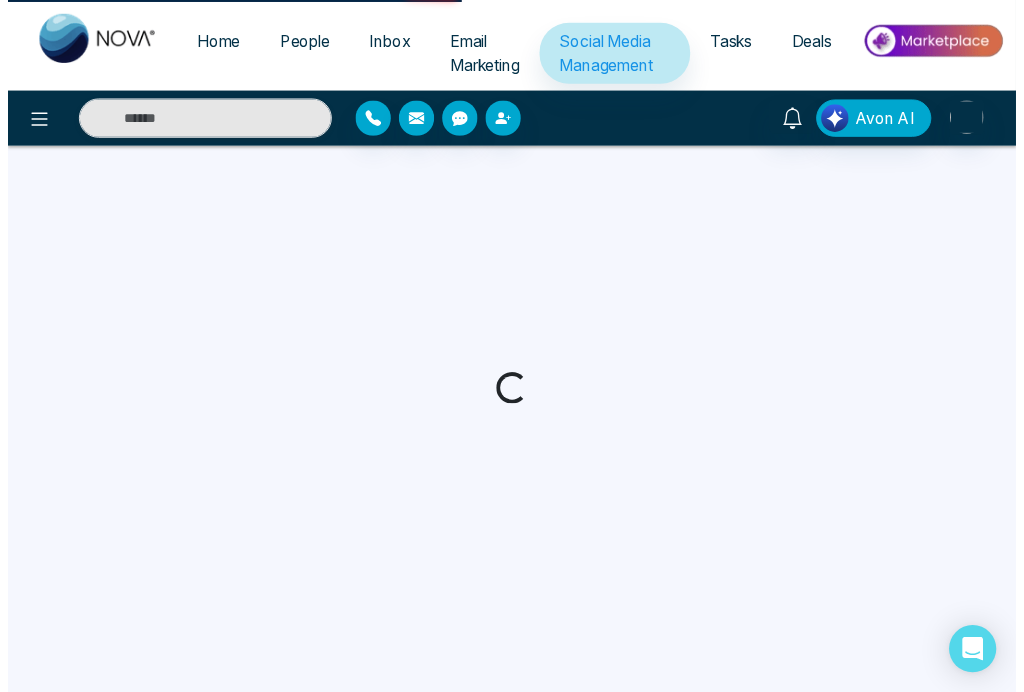 scroll, scrollTop: 0, scrollLeft: 0, axis: both 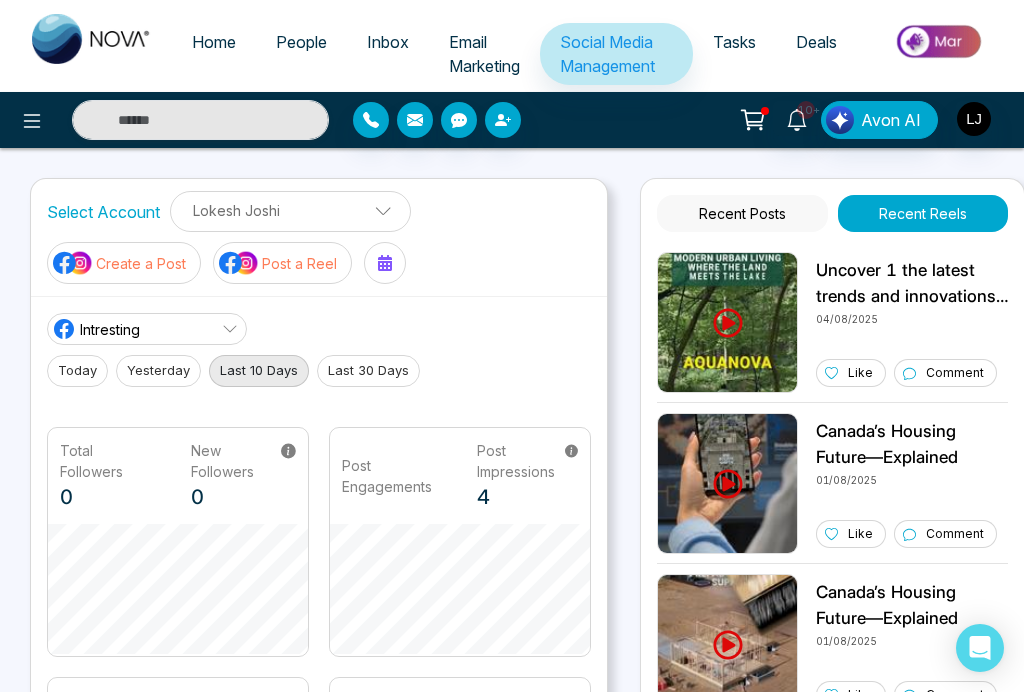 click on "Recent Posts" at bounding box center (742, 213) 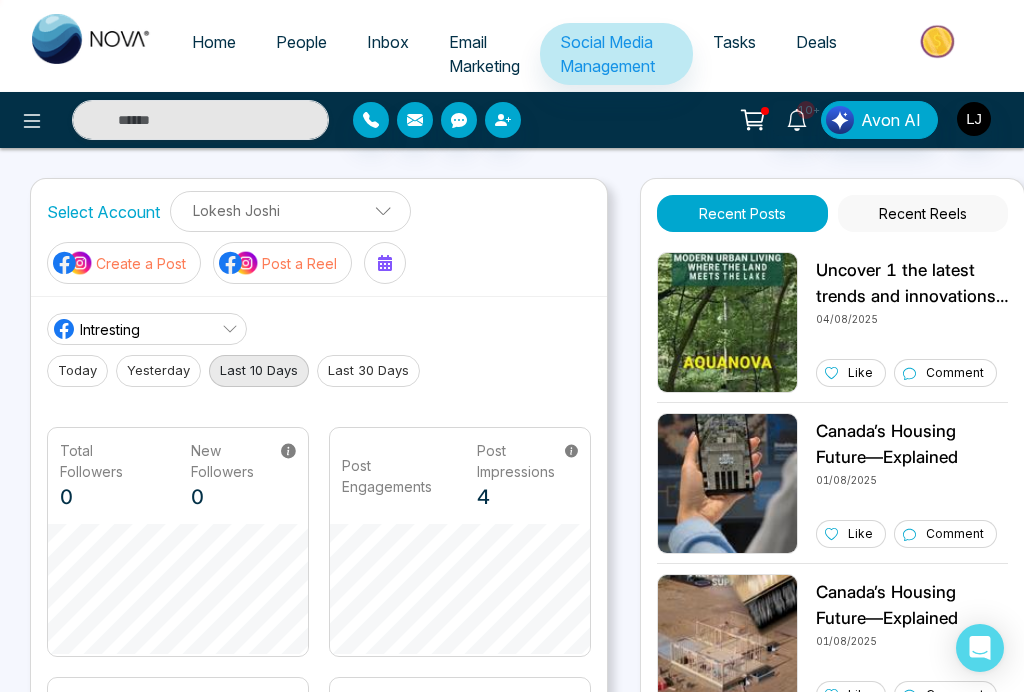 click on "Recent Posts Recent Reels Uncover 1 the latest trends and innovations shaping [DATE]   Like   Comment Canada’s Housing Future—Explained [DATE]   Like   Comment Canada’s Housing Future—Explained [DATE]   Like   Comment Aquanova: Waterfront living redefined! [DATE]   Like   Comment [DATE]   Like   Comment Aquanova: Waterfront living redefined! [DATE]   Like   Comment [DATE]   Like   Comment [DATE]   Like   Comment [DATE]   Like   Comment **Caption: ATTENTION!** Do not overlook the critical statistics data presented. [DATE]   Like   Comment **Caption: ATTENTION!** Do not overlook the critical statistics data presented. [DATE]   Like   Comment **Caption: ATTENTION!** Do not overlook the critical statistics data presented. [DATE]   Like   Comment Aquanova: Waterfront living redefined 🌊✨ [DATE]   Like   Comment #JoshuaCreekMontage #OakvilleRealEstate #PreConstructionHomes #LuxuryLiving #GTARealEstate #RareRealEstate #OakvilleHomes [DATE]   Like" at bounding box center [832, 538] 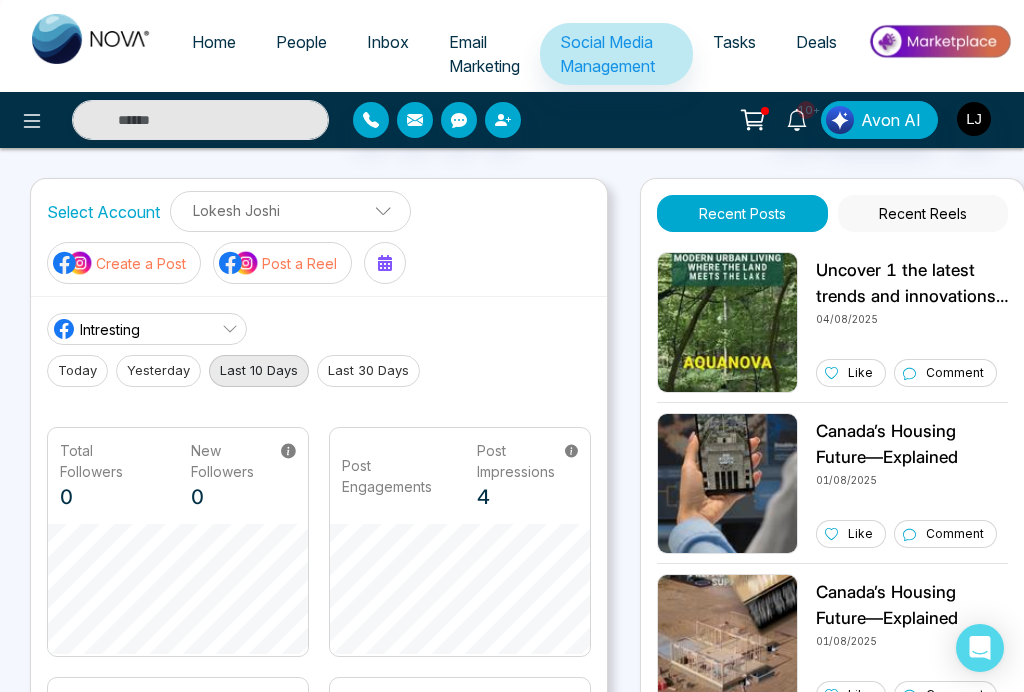 click on "Recent Reels" at bounding box center [923, 213] 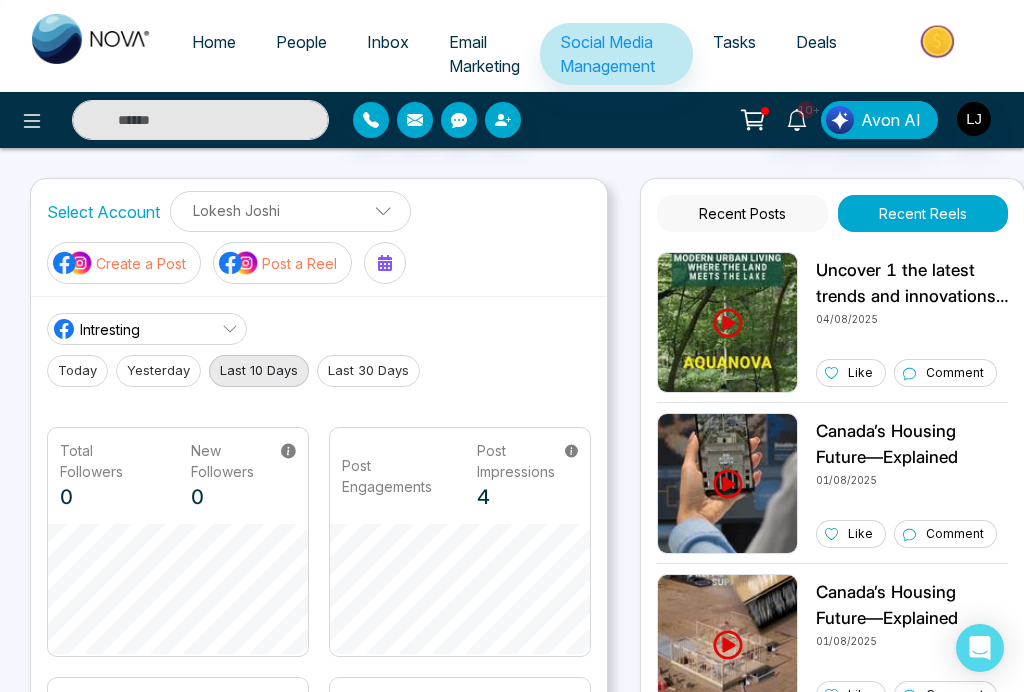 click on "Recent Posts Recent Reels Uncover 1 the latest trends and innovations shaping [DATE]   Like   Comment Canada’s Housing Future—Explained [DATE]   Like   Comment Canada’s Housing Future—Explained [DATE]   Like   Comment Aquanova: Waterfront living redefined! [DATE]   Like   Comment Aquanova: Waterfront living redefined! [DATE]   Like   Comment **Caption: ATTENTION!** Do not overlook the critical statistics data presented. [DATE]   Like   Comment **Caption: ATTENTION!** Do not overlook the critical statistics data presented. [DATE]   Like   Comment **Caption: ATTENTION!** Do not overlook the critical statistics data presented. [DATE]   Like   Comment Aquanova: Waterfront living redefined 🌊✨ [DATE]   Like   Comment #JoshuaCreekMontage #OakvilleRealEstate #PreConstructionHomes #LuxuryLiving #GTARealEstate #RareRealEstate #OakvilleHomes [DATE]   Like   Comment Canada’s Housing Future—Explained [DATE]   Like   Comment [DATE]   Like   Comment [DATE]" at bounding box center (832, 538) 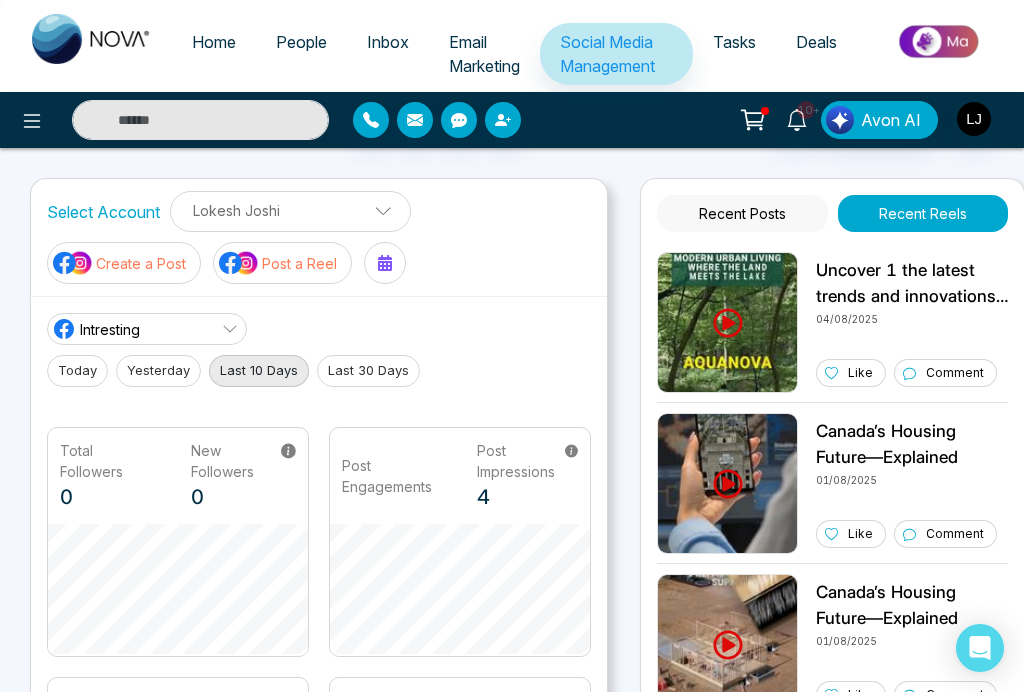 click on "Recent Posts" at bounding box center [742, 213] 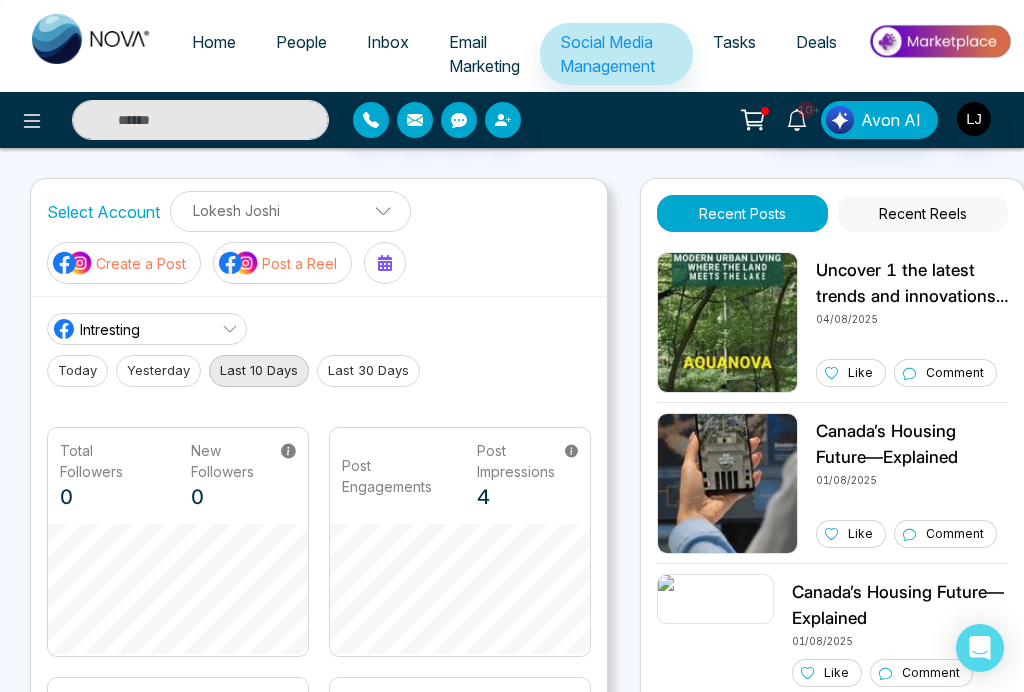 click on "Recent Reels" at bounding box center [923, 213] 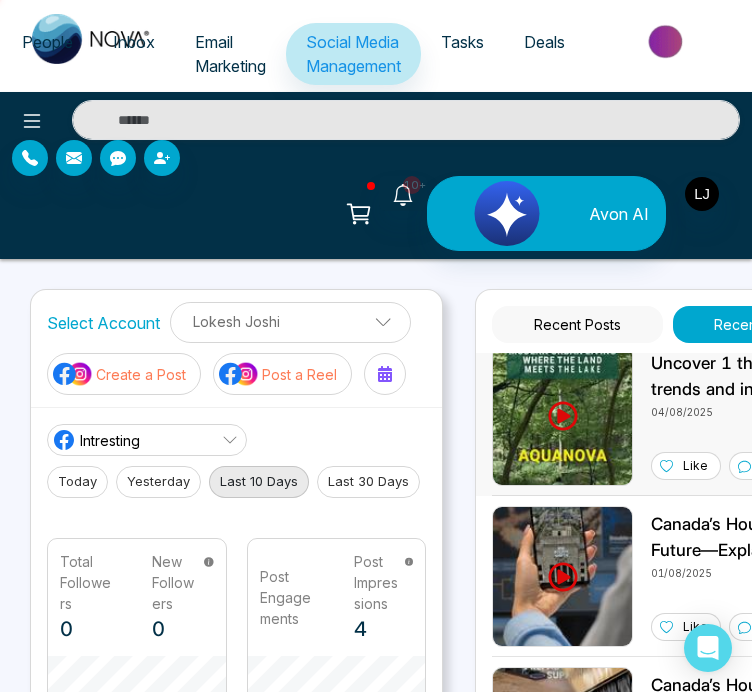 scroll, scrollTop: 0, scrollLeft: 0, axis: both 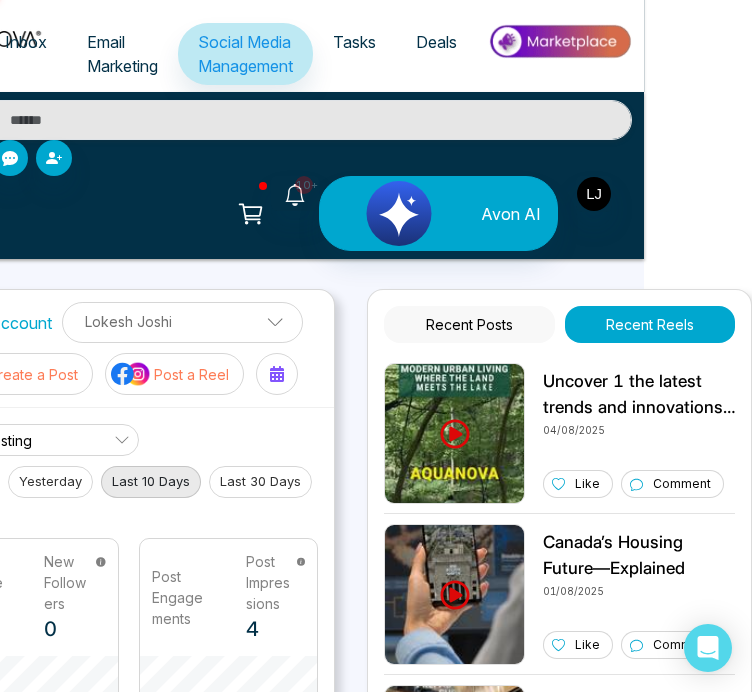 click on "Recent Posts" at bounding box center (469, 324) 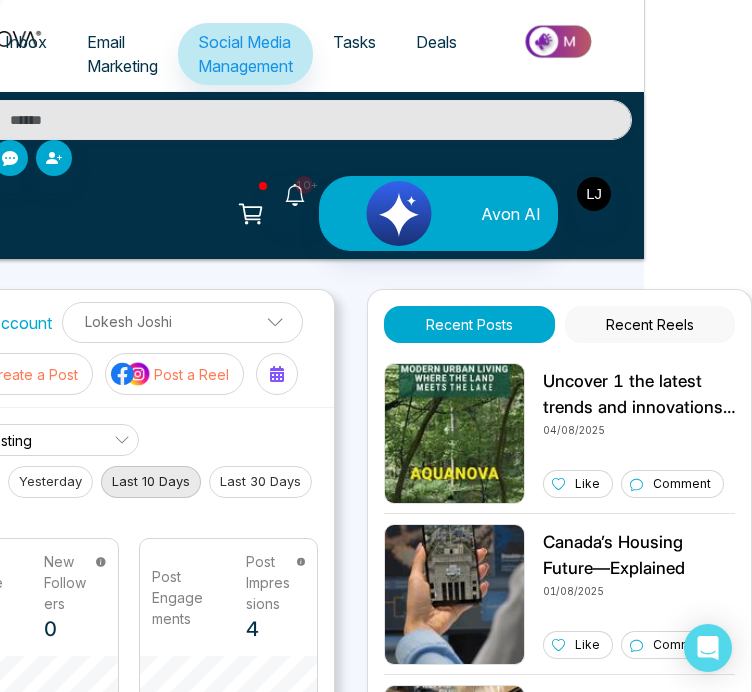 click on "Recent Reels" at bounding box center [650, 324] 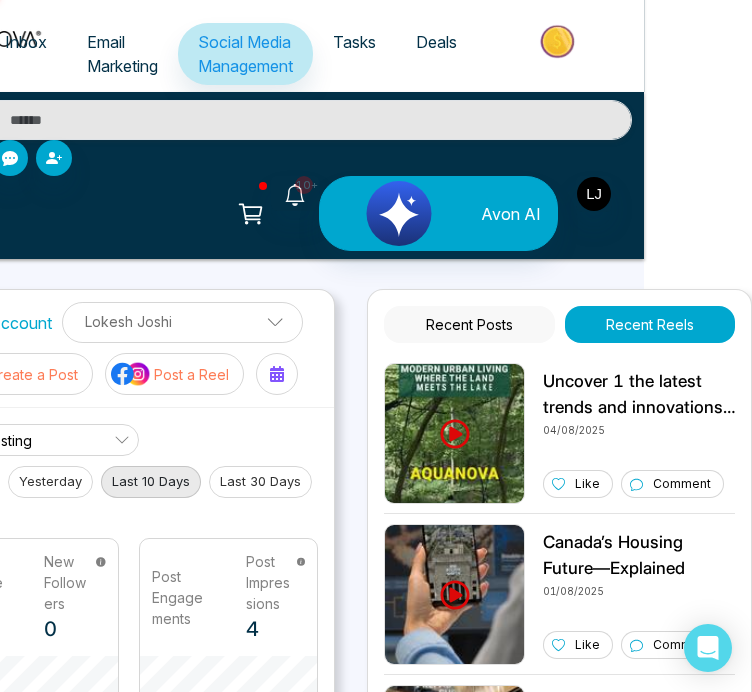 click on "Recent Posts" at bounding box center [469, 324] 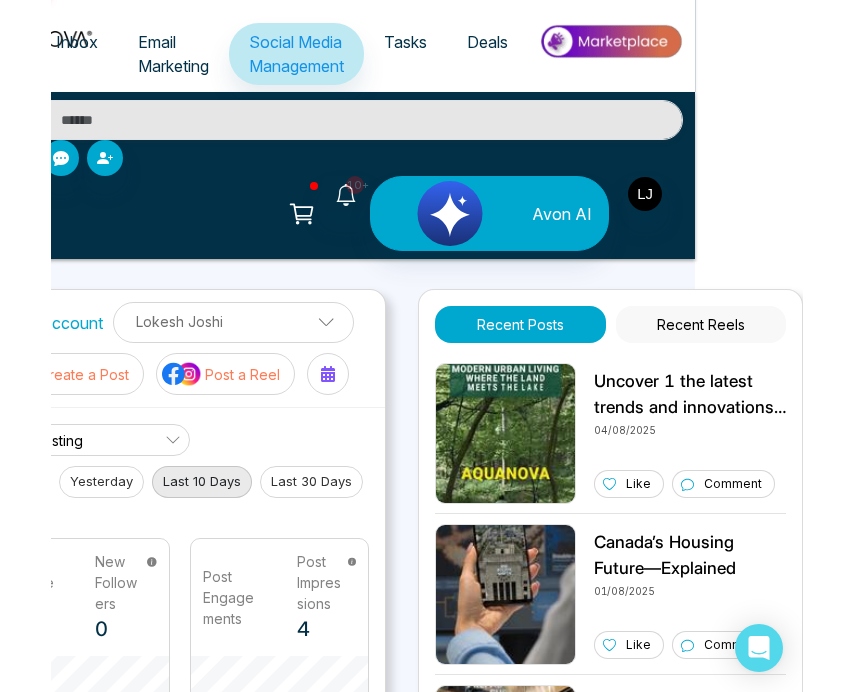 scroll, scrollTop: 0, scrollLeft: 13, axis: horizontal 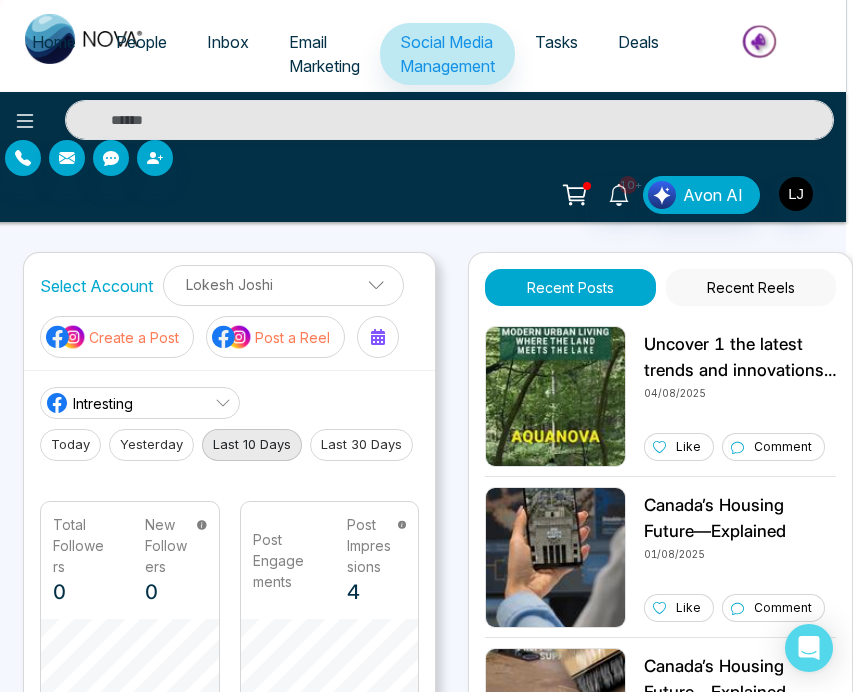 click at bounding box center (419, 158) 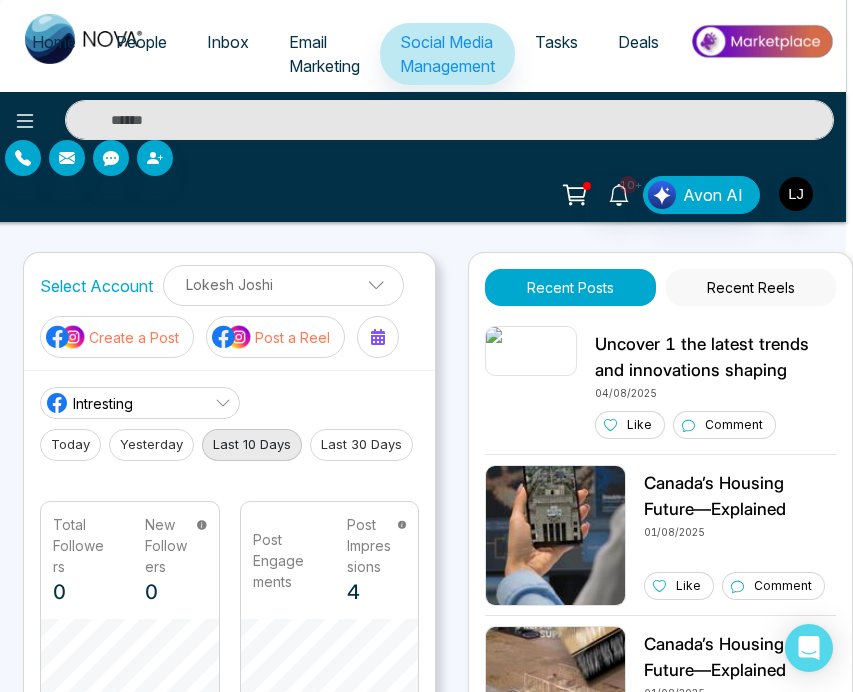 click on "Intresting" at bounding box center [140, 403] 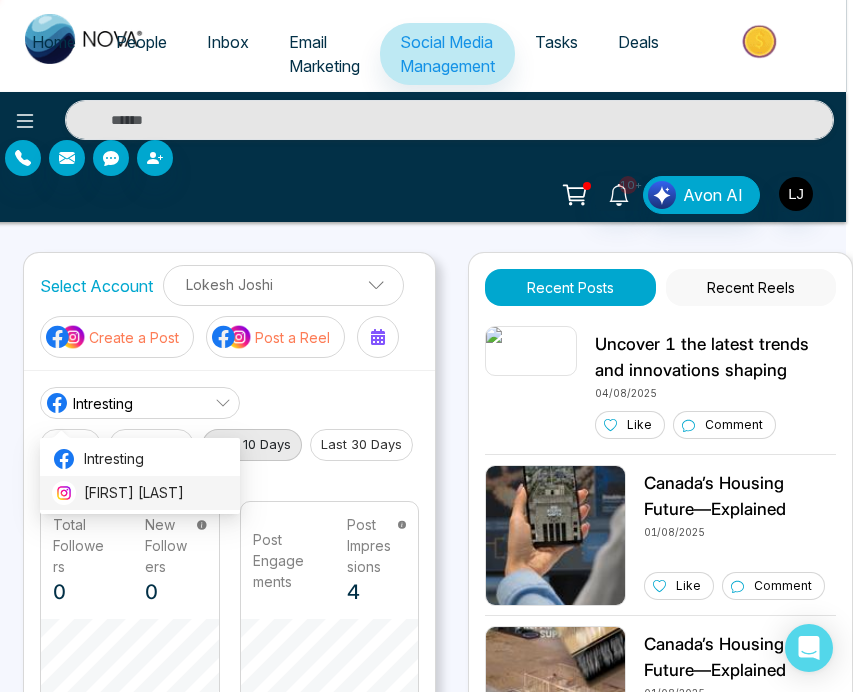 click on "[FIRST] [LAST]" at bounding box center (156, 493) 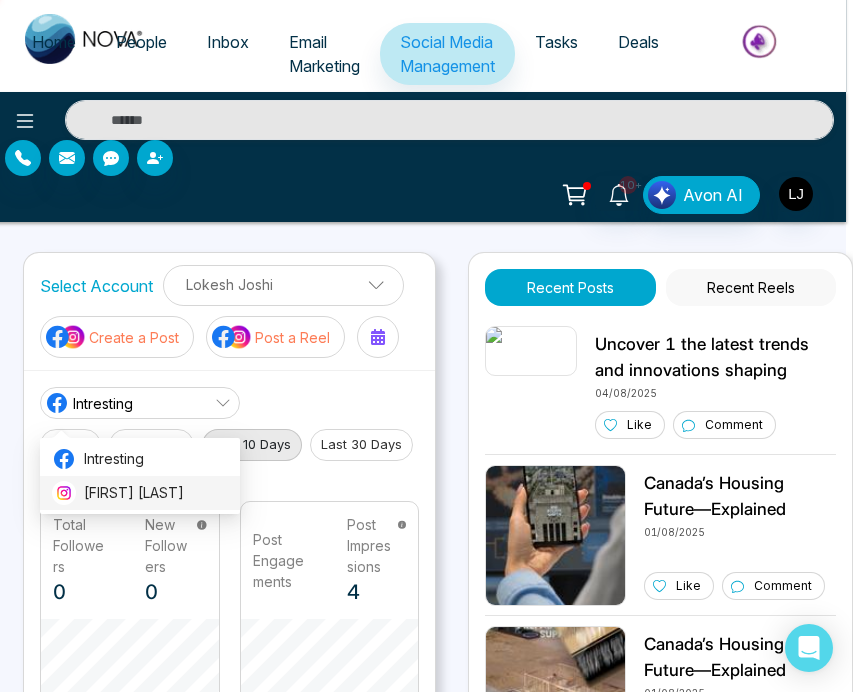scroll, scrollTop: 0, scrollLeft: 0, axis: both 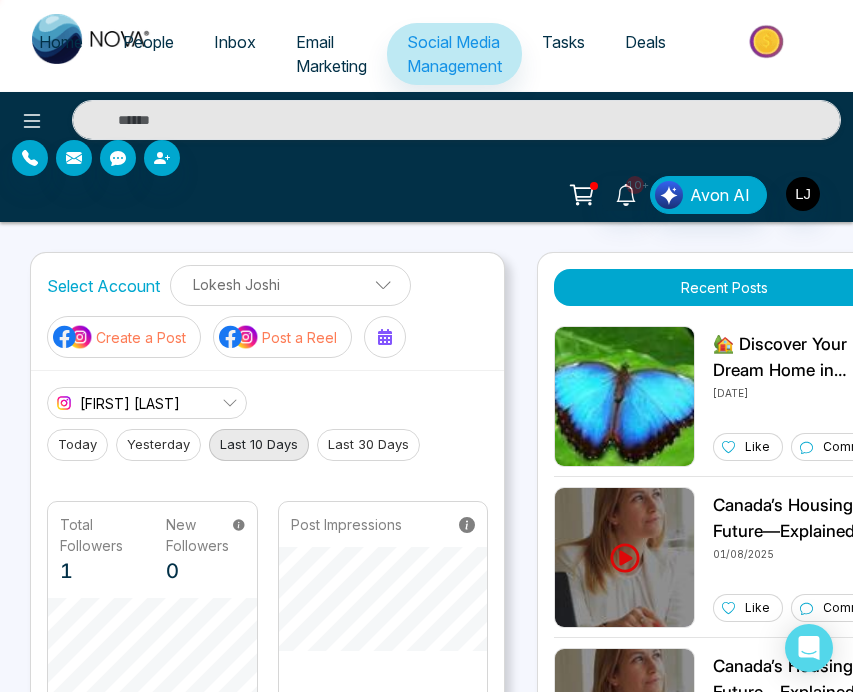 click on "[FIRST] [LAST]" at bounding box center [130, 403] 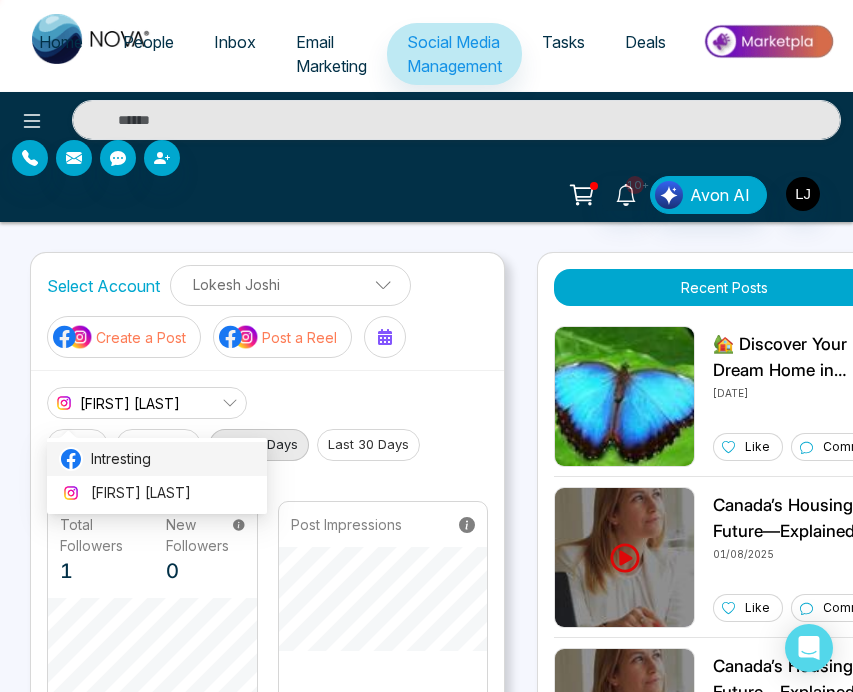 click on "Intresting" at bounding box center [157, 459] 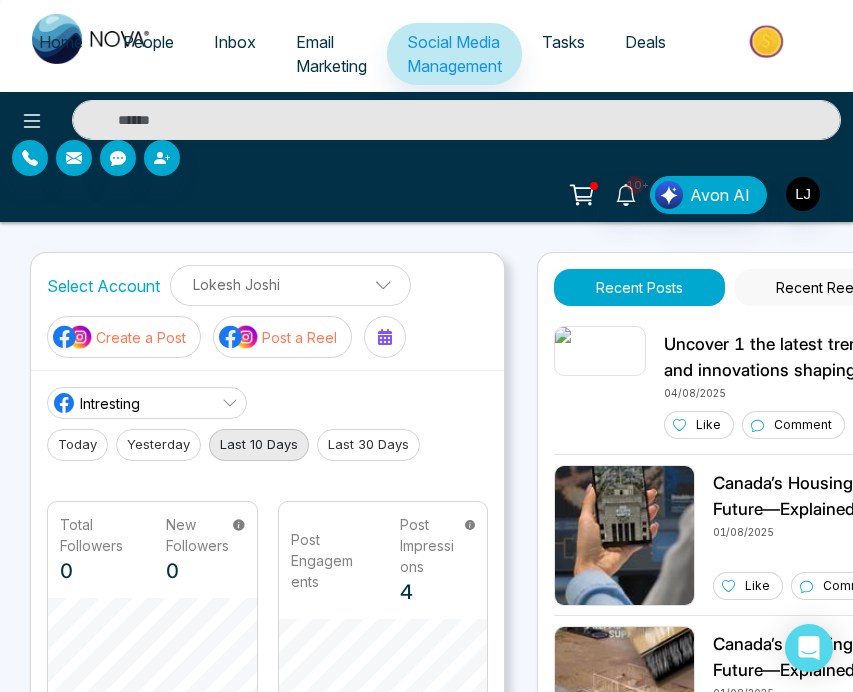 click on "Intresting" at bounding box center (147, 403) 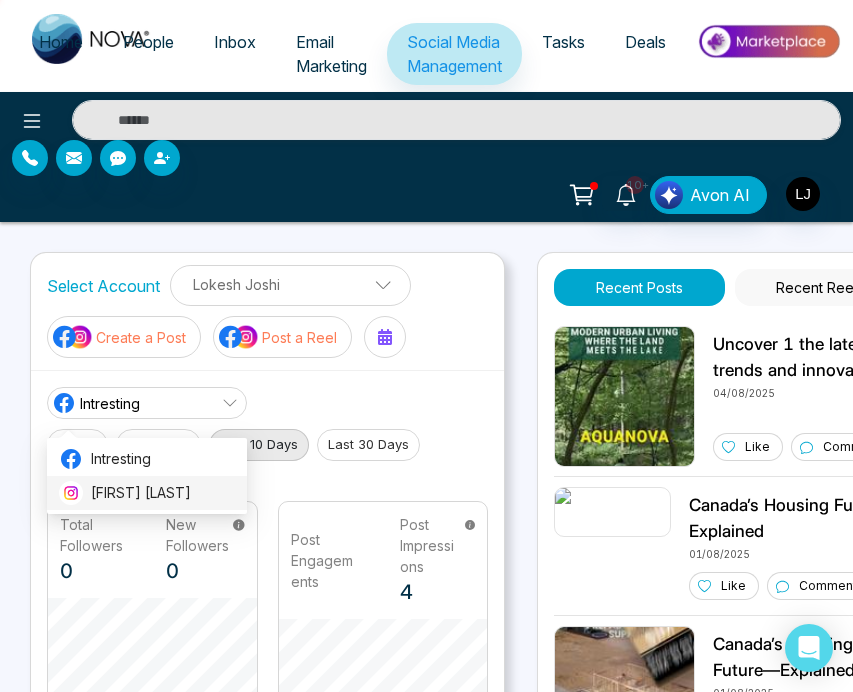 click on "[FIRST] [LAST]" at bounding box center (163, 493) 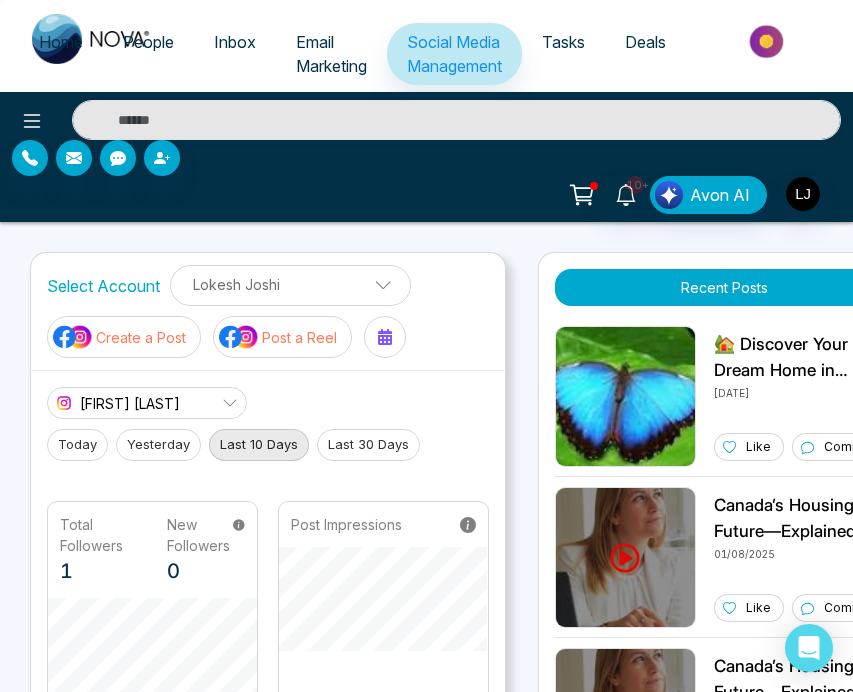 click on "Lokesh Joshi" at bounding box center [290, 284] 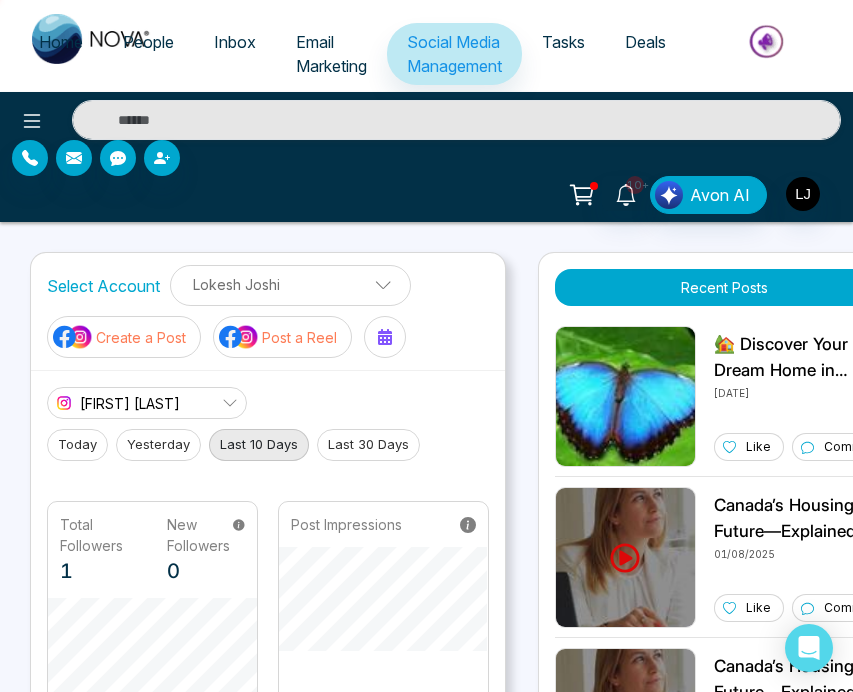 click on "[FIRST] [LAST]" at bounding box center [130, 403] 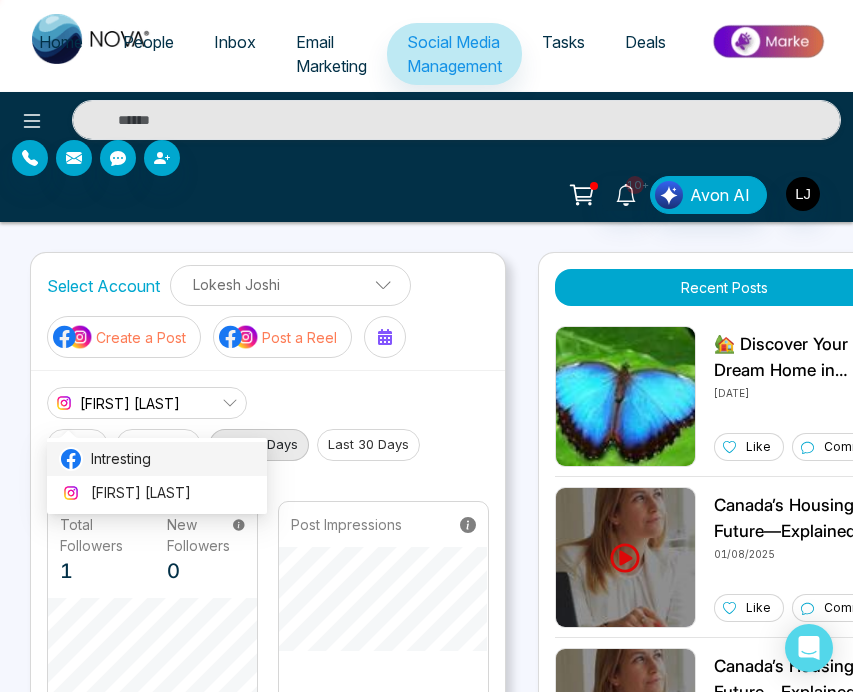 click on "Intresting" at bounding box center (173, 459) 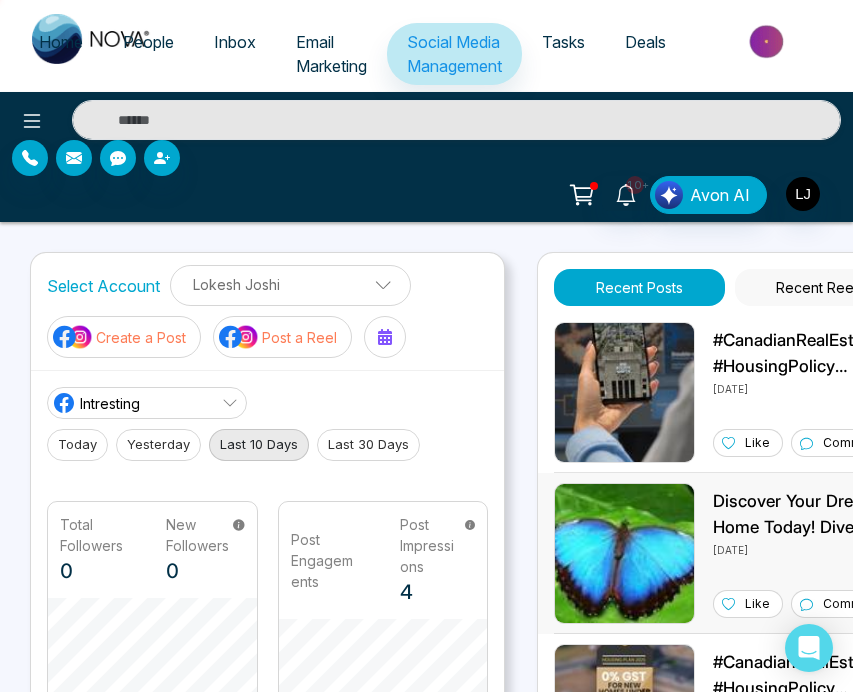 scroll, scrollTop: 3385, scrollLeft: 0, axis: vertical 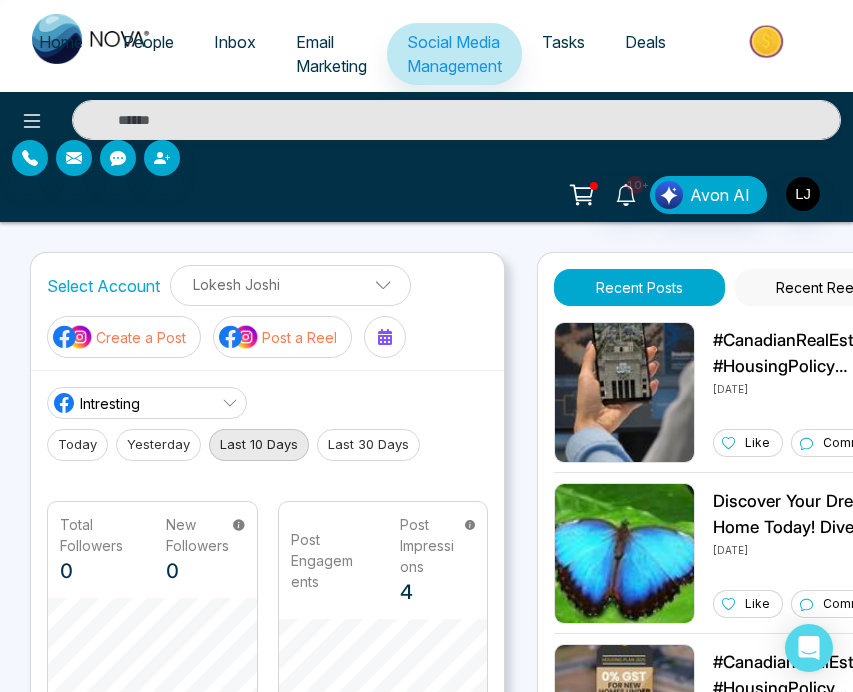 click on "Select Account [FIRST] [LAST]     [FIRST] [LAST]     [FIRST] [LAST]     [FIRST] [LAST]      Add Social Accounts   Create a Post Post a Reel" at bounding box center [267, 311] 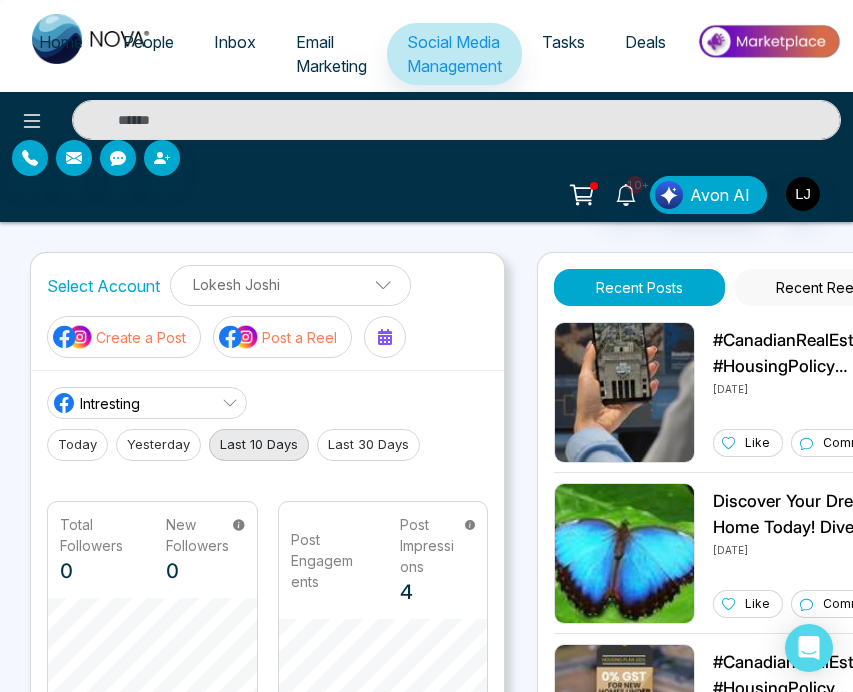 click on "Select Account [FIRST] [LAST]     [FIRST] [LAST]     [FIRST] [LAST]     [FIRST] [LAST]      Add Social Accounts   Create a Post Post a Reel" at bounding box center [267, 311] 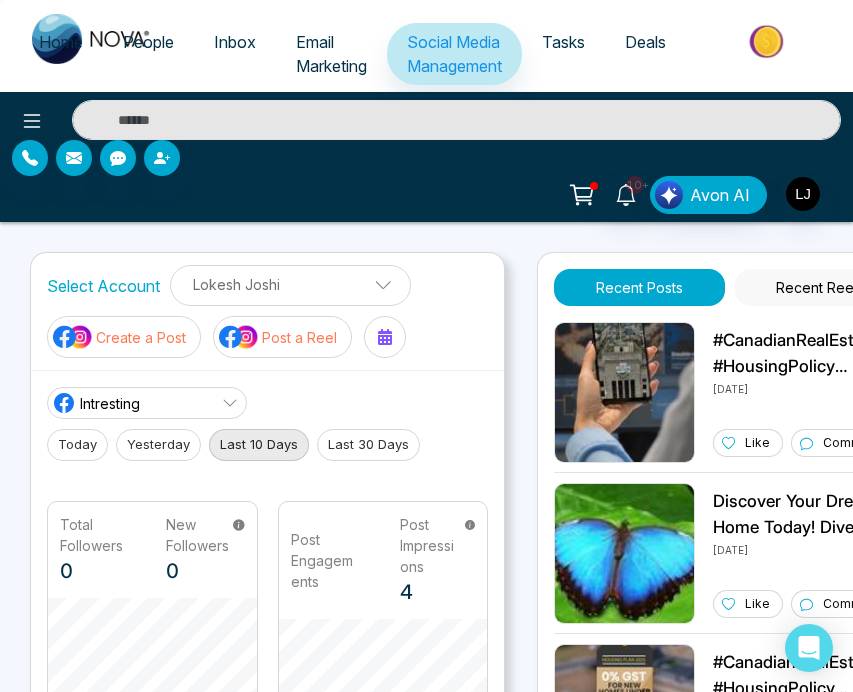 click on "Create a Post" at bounding box center (141, 337) 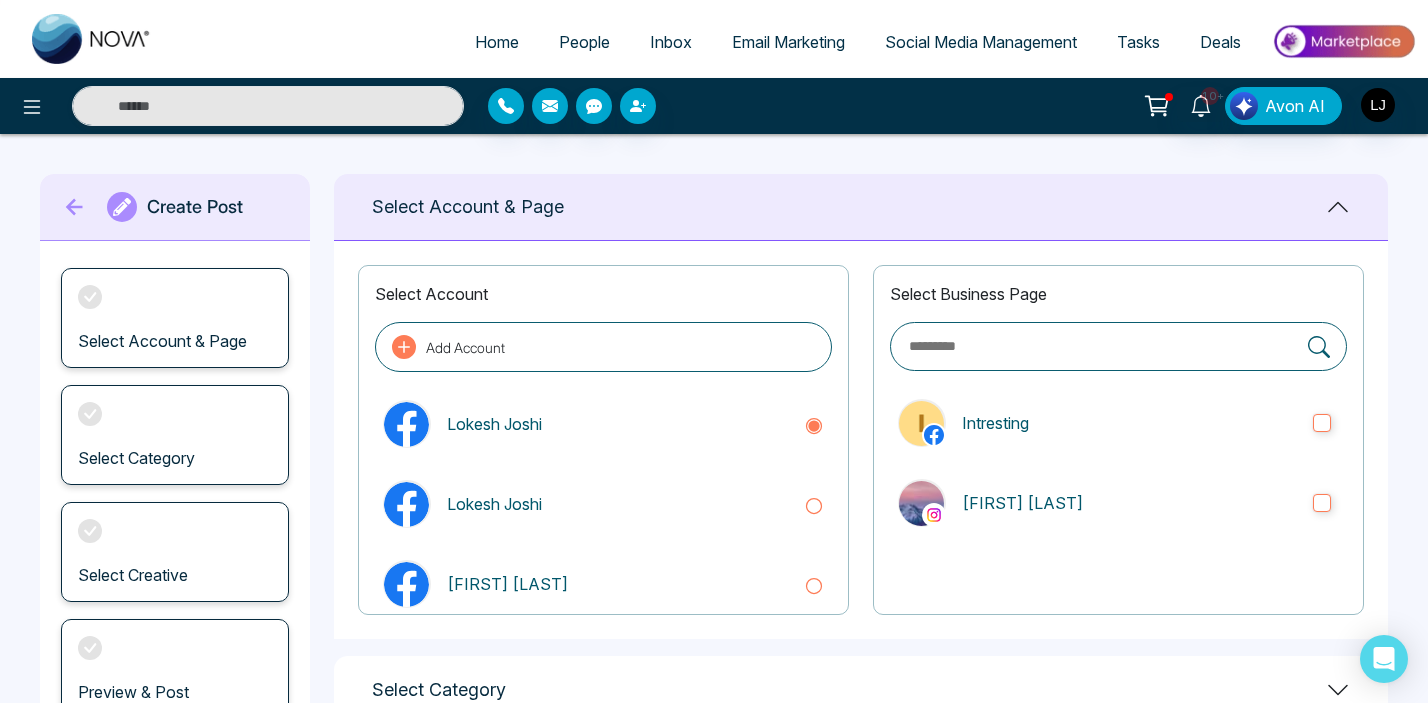 click on "10+ Avon AI" at bounding box center (1130, 106) 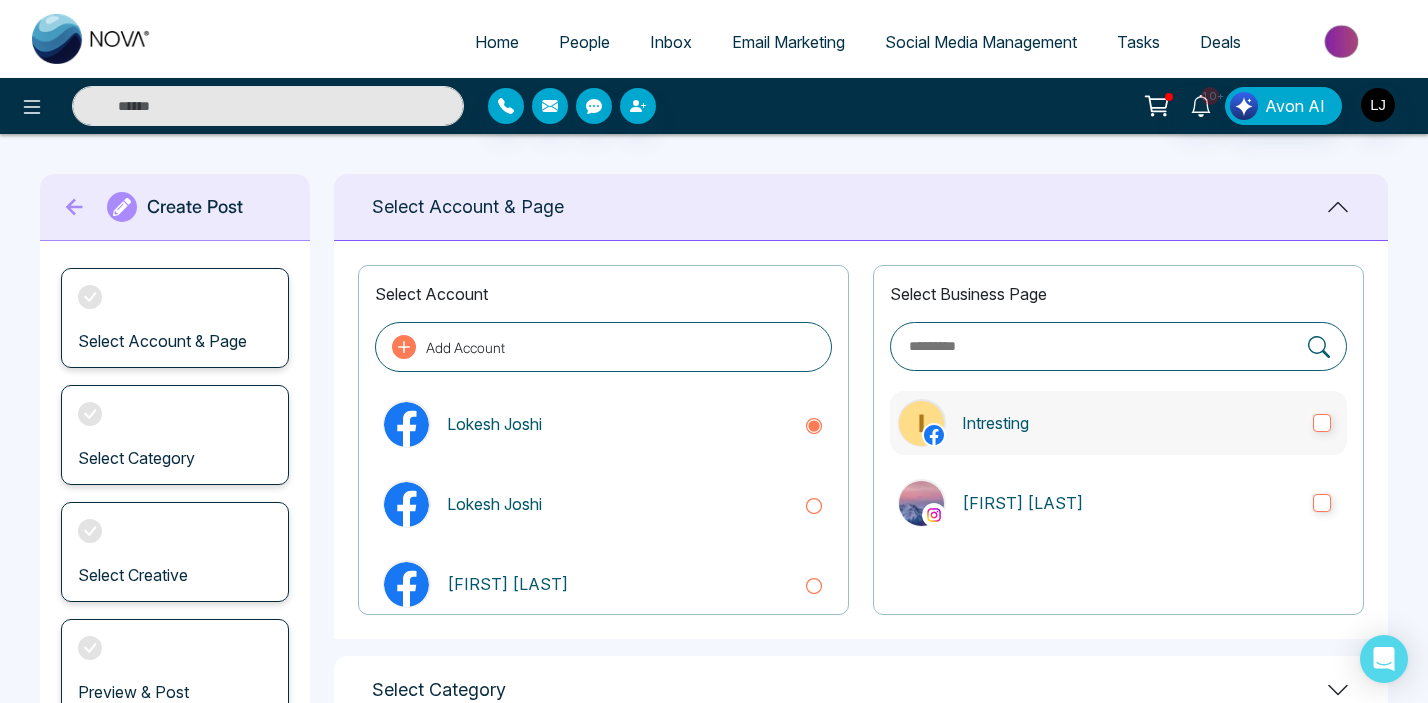 click on "Intresting" at bounding box center [1118, 423] 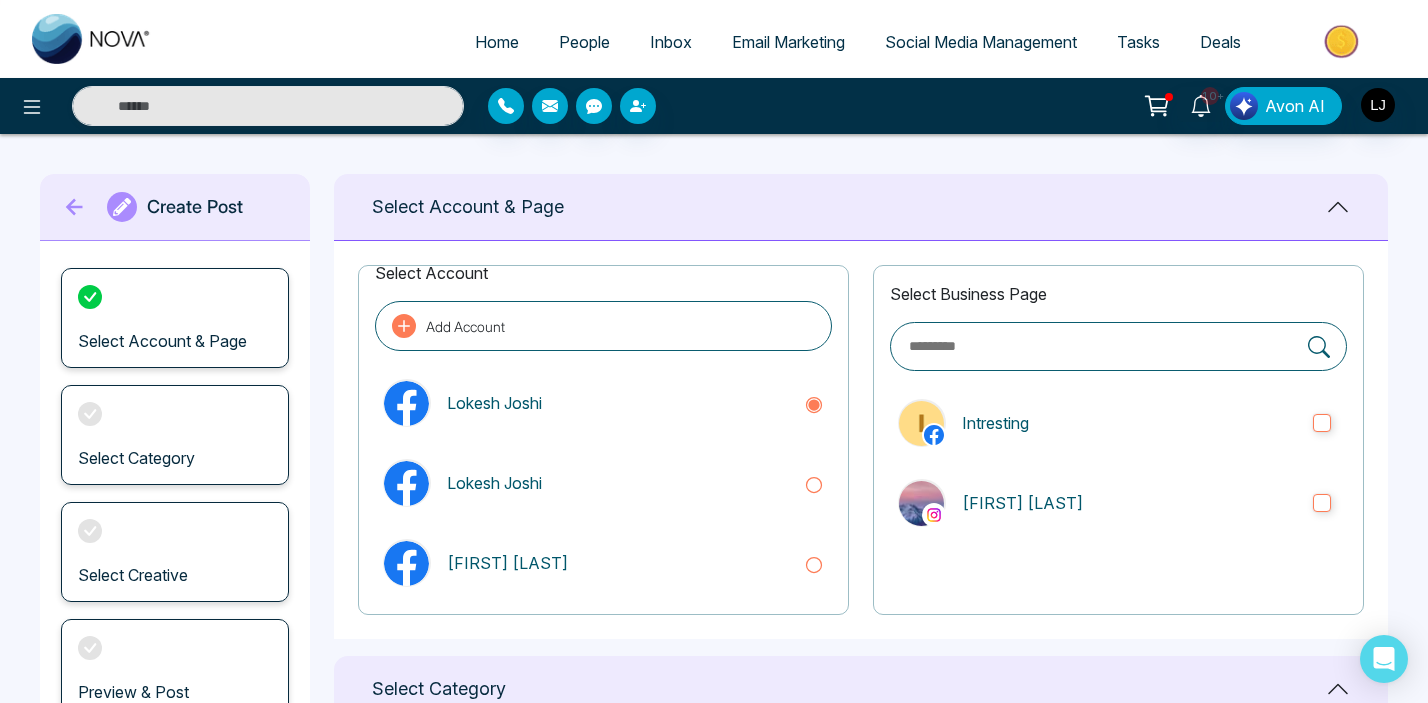 scroll, scrollTop: 32, scrollLeft: 0, axis: vertical 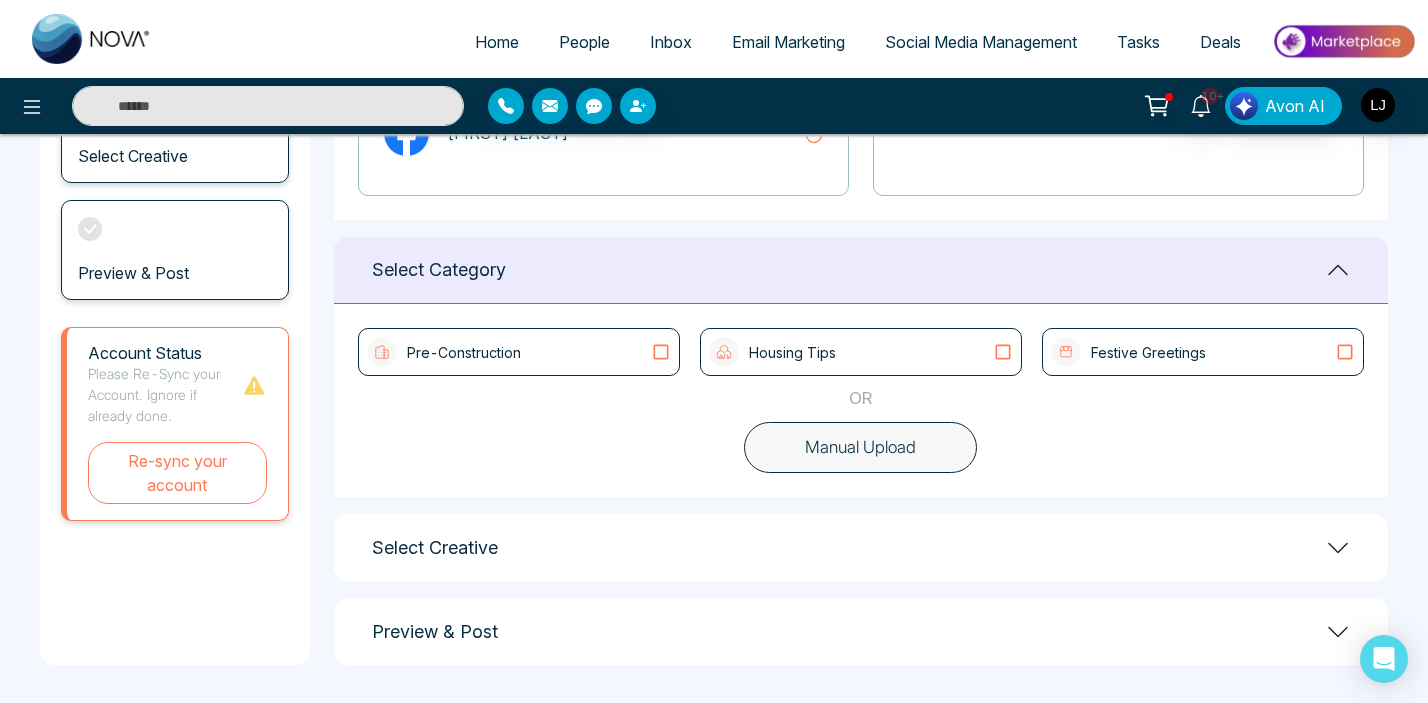 click on "Manual Upload" at bounding box center (860, 448) 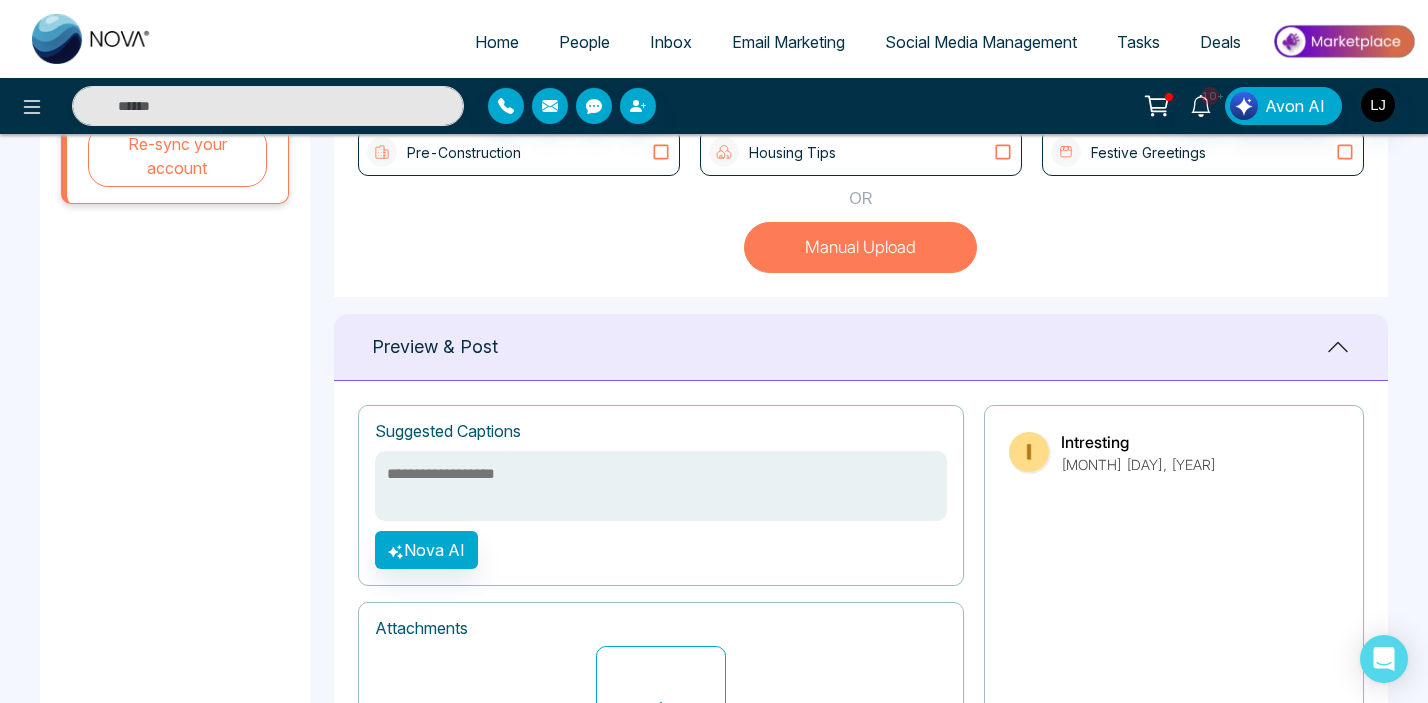 scroll, scrollTop: 352, scrollLeft: 0, axis: vertical 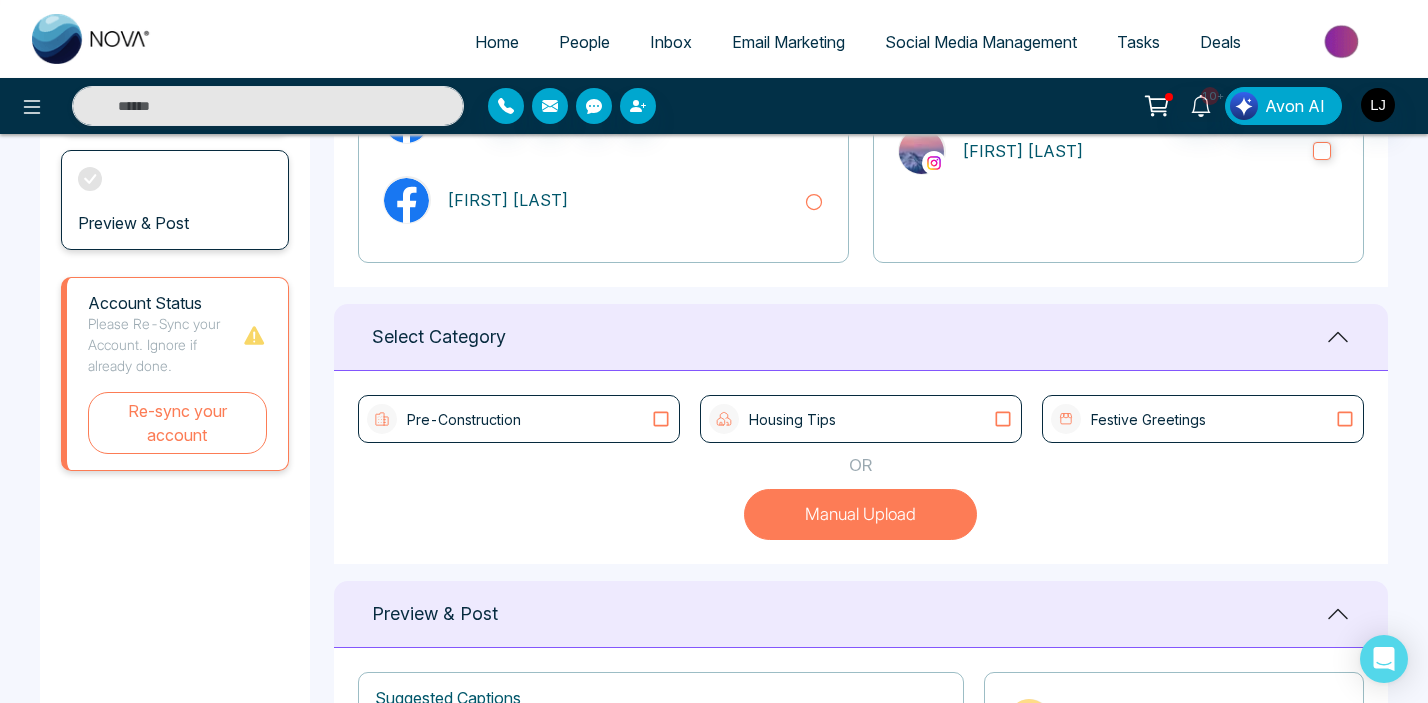 click on "Pre-Construction" at bounding box center (464, 419) 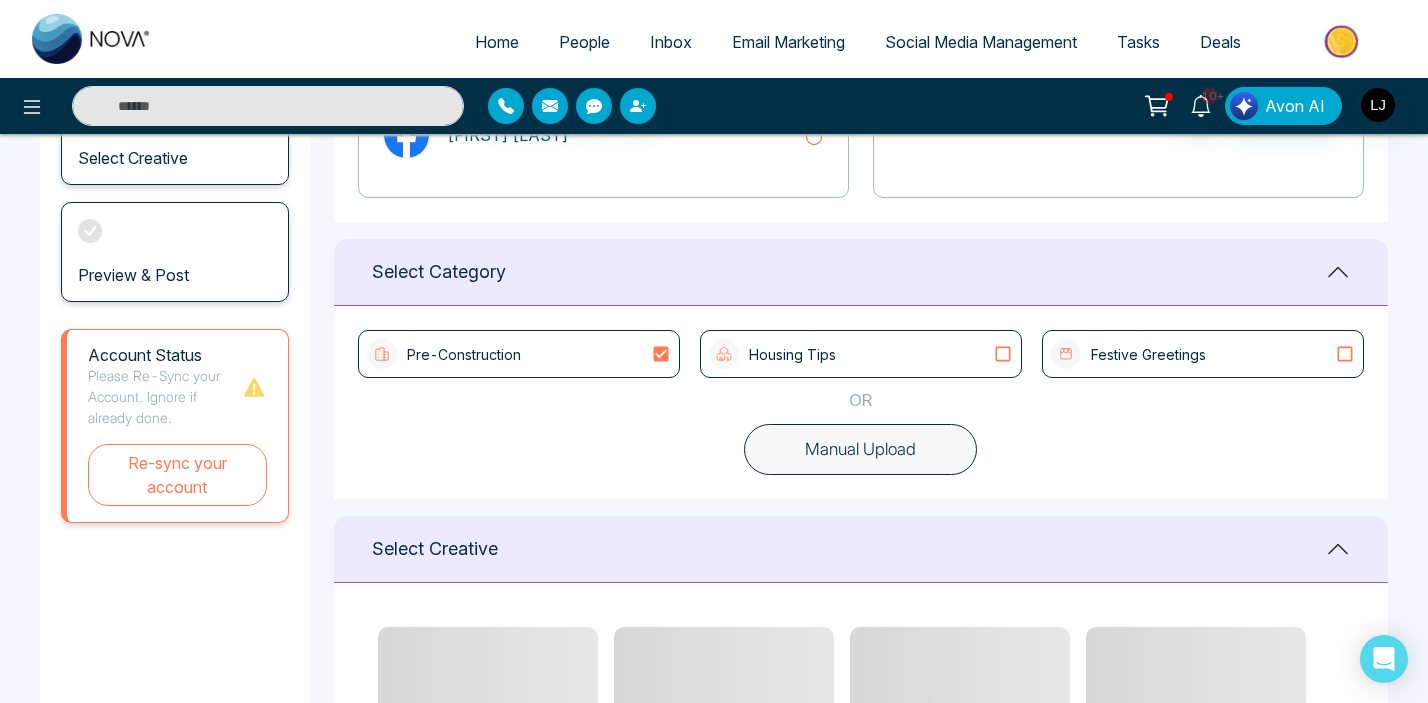 scroll, scrollTop: 449, scrollLeft: 0, axis: vertical 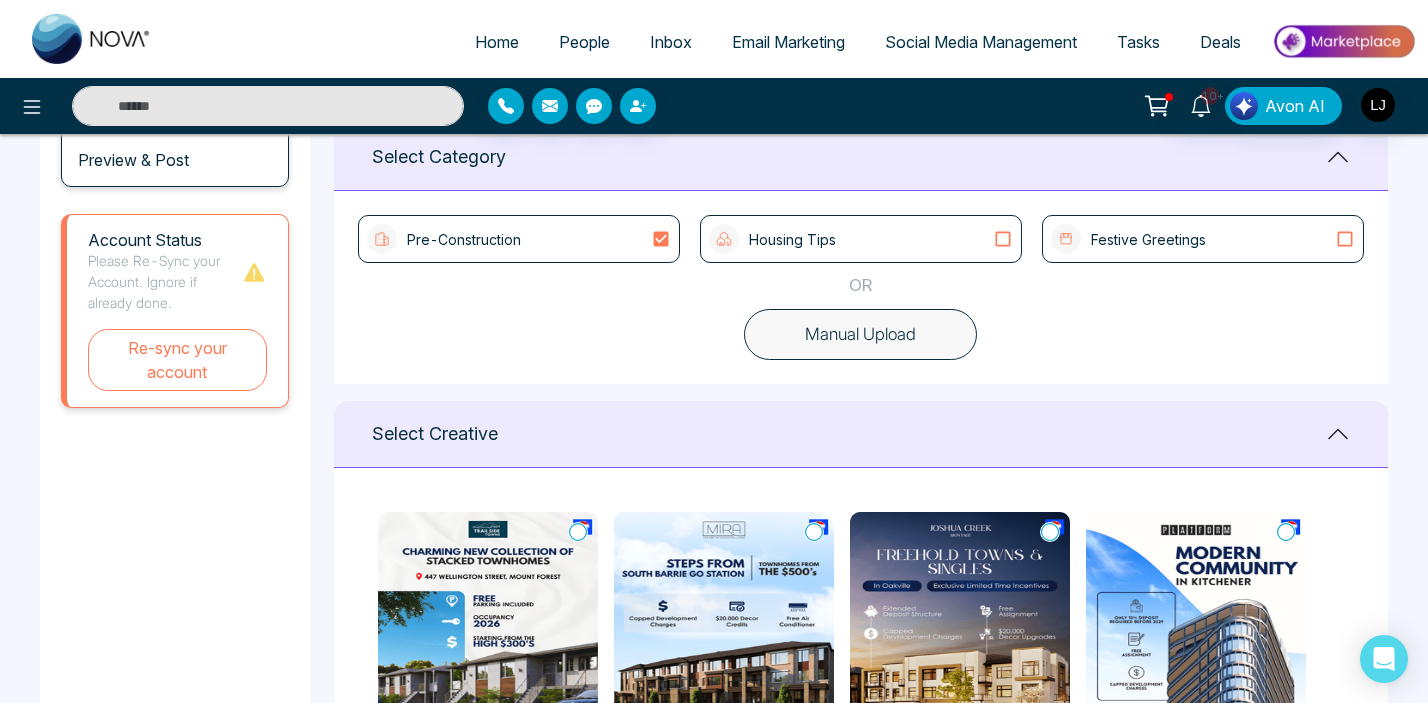 click on "Manual Upload" at bounding box center (860, 335) 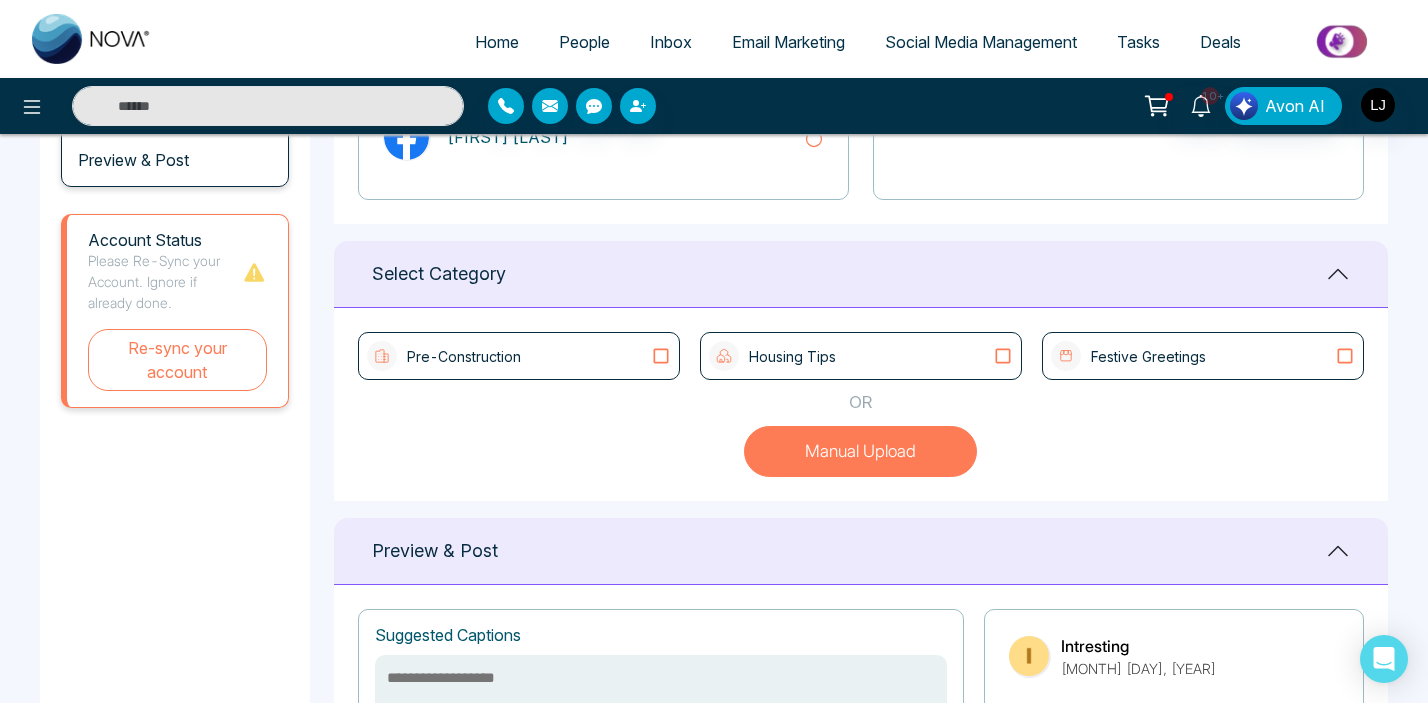 scroll, scrollTop: 825, scrollLeft: 0, axis: vertical 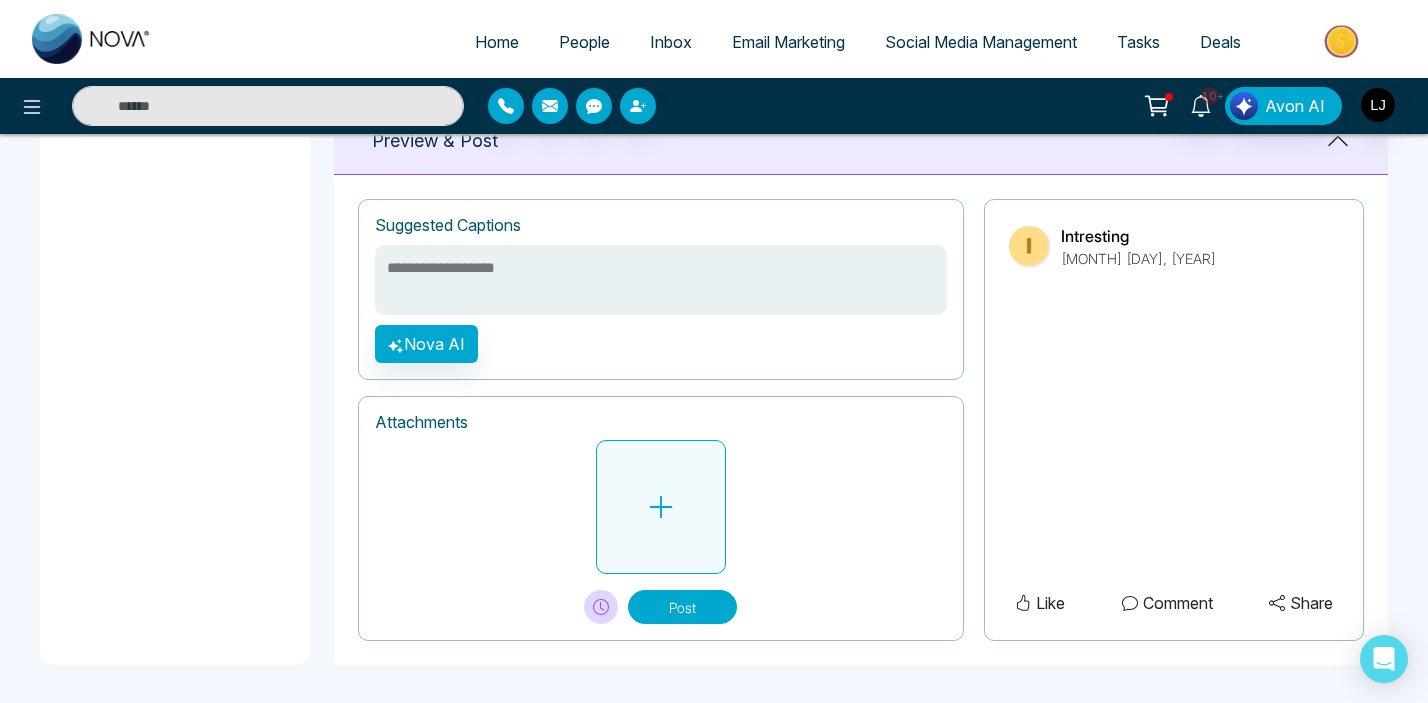 click at bounding box center (661, 507) 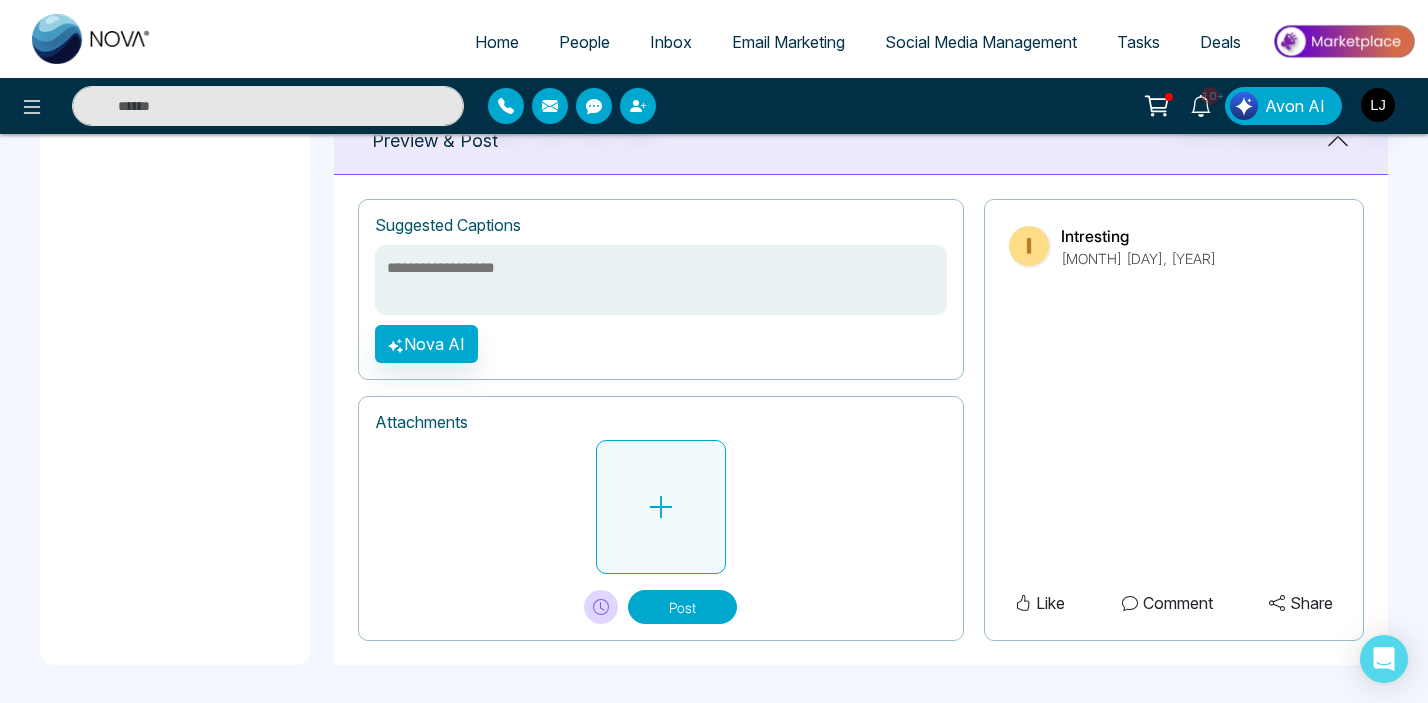 click 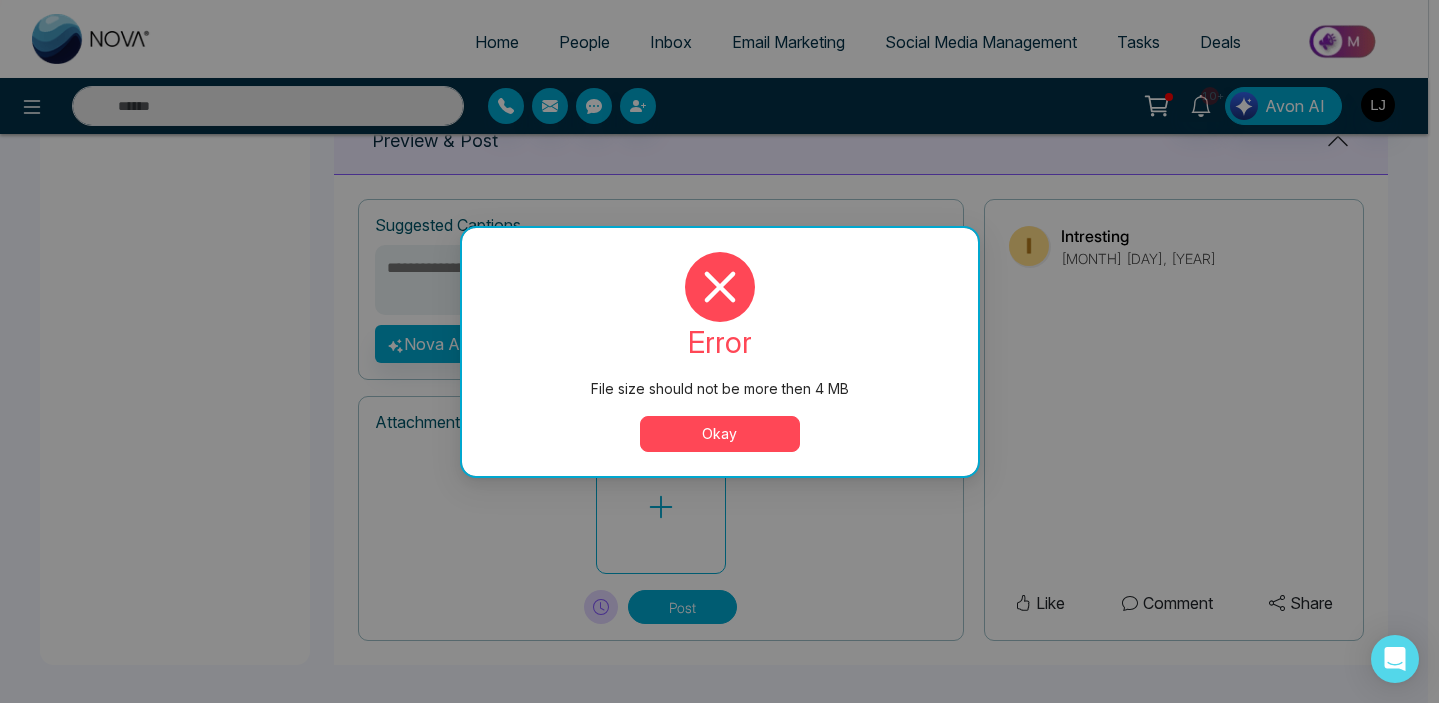 click on "Okay" at bounding box center [720, 434] 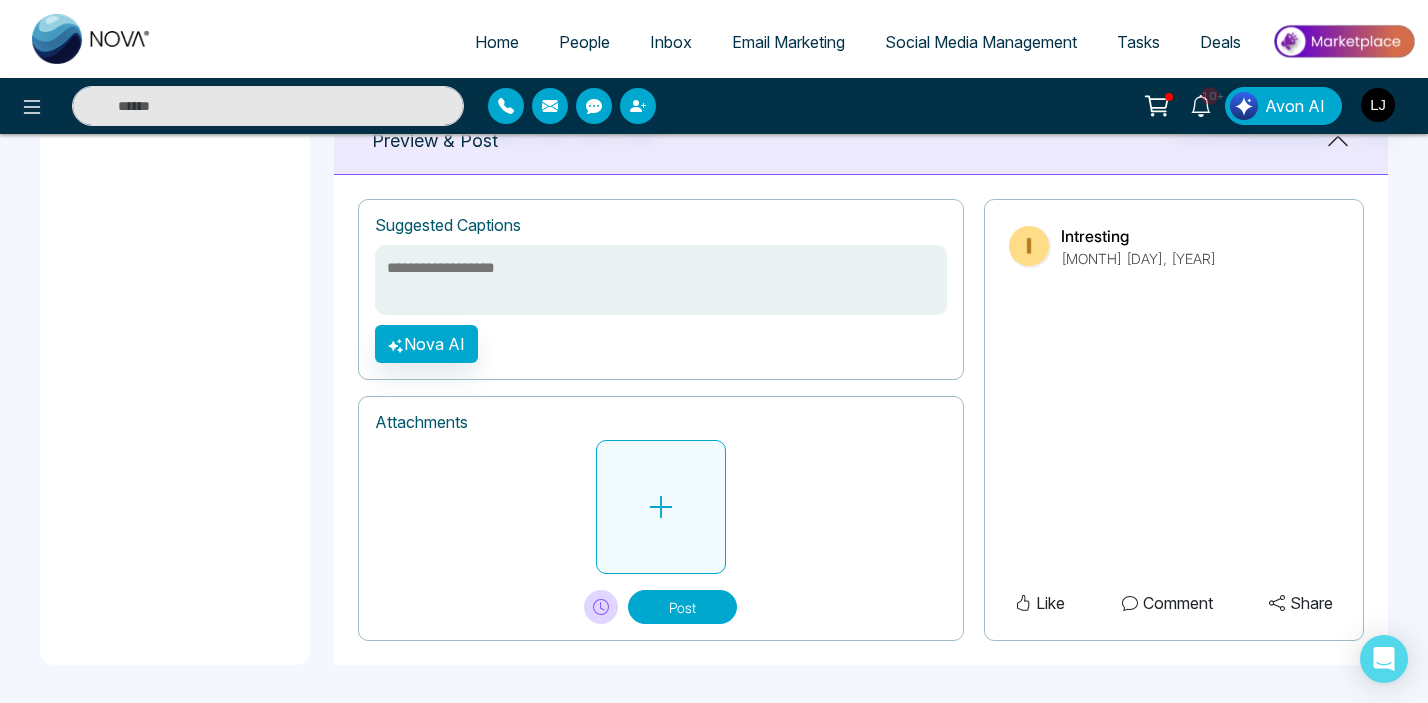 click at bounding box center (661, 507) 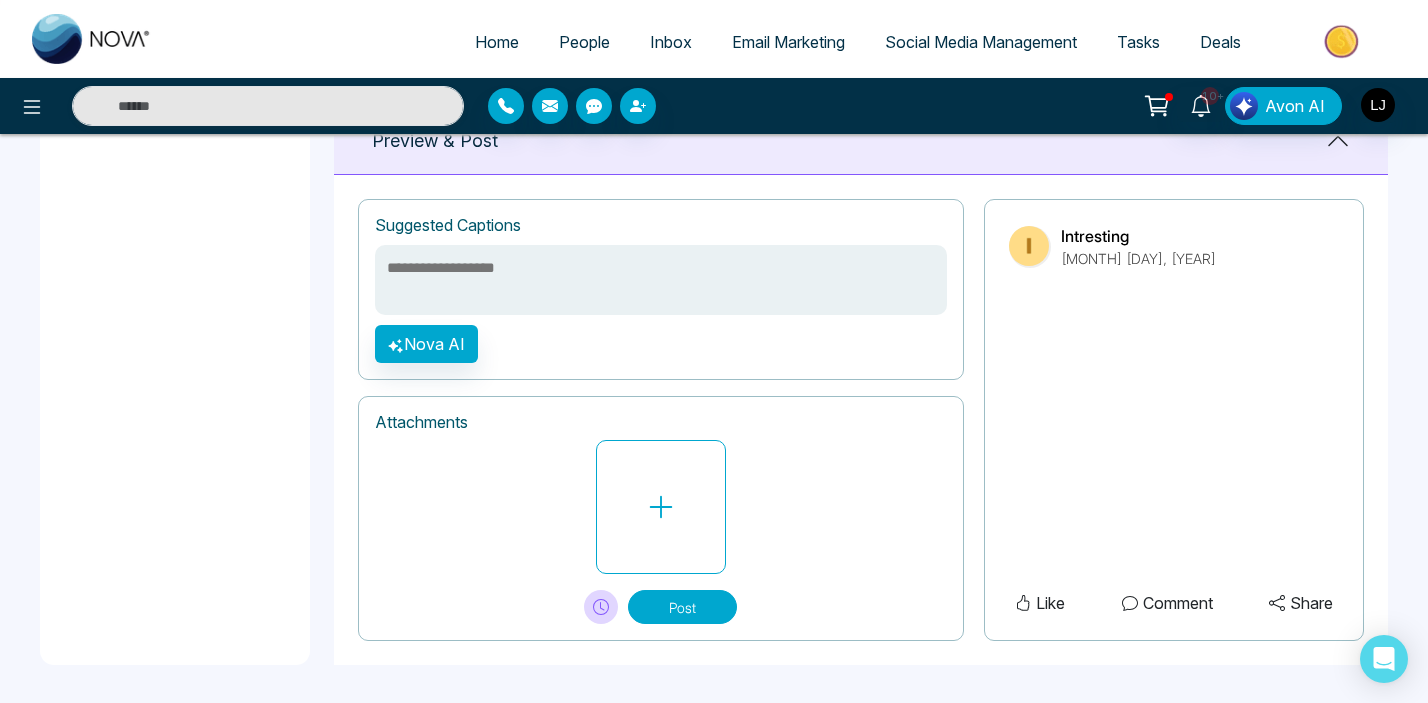 click at bounding box center [661, 507] 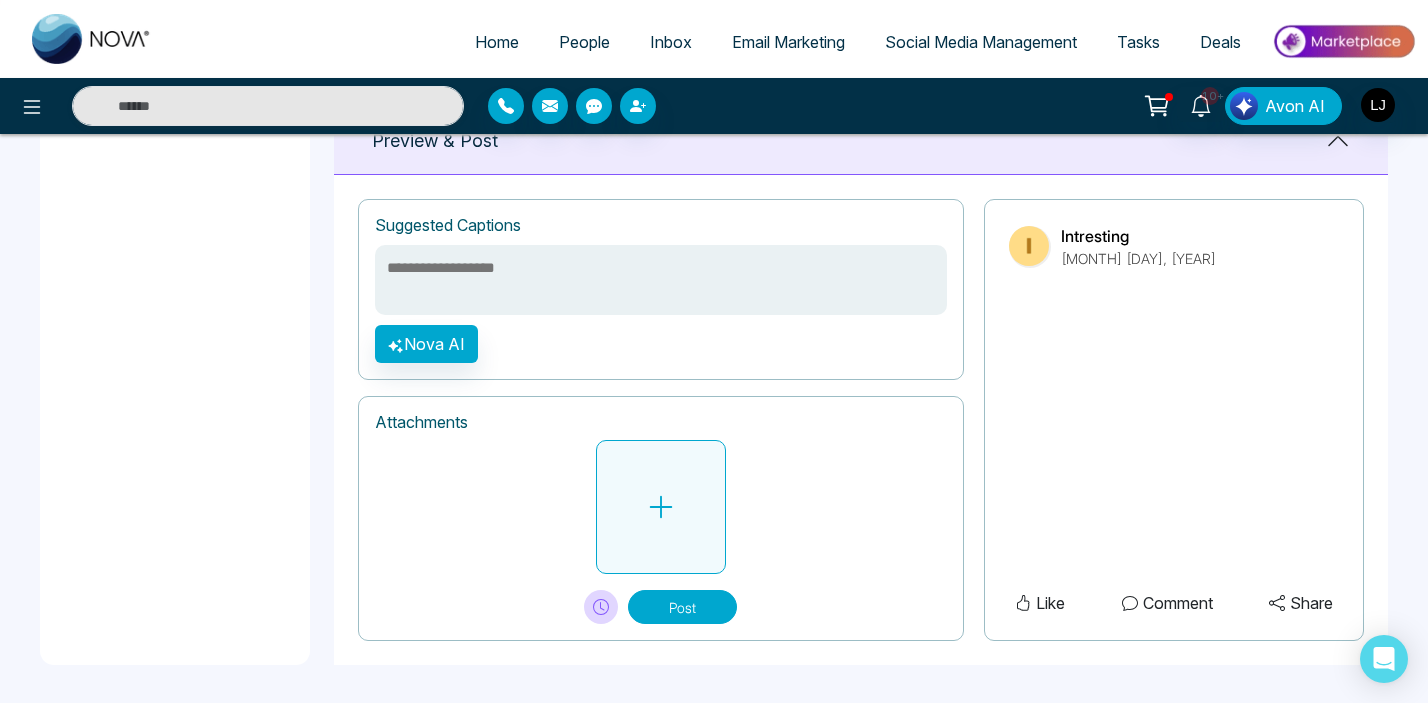 click 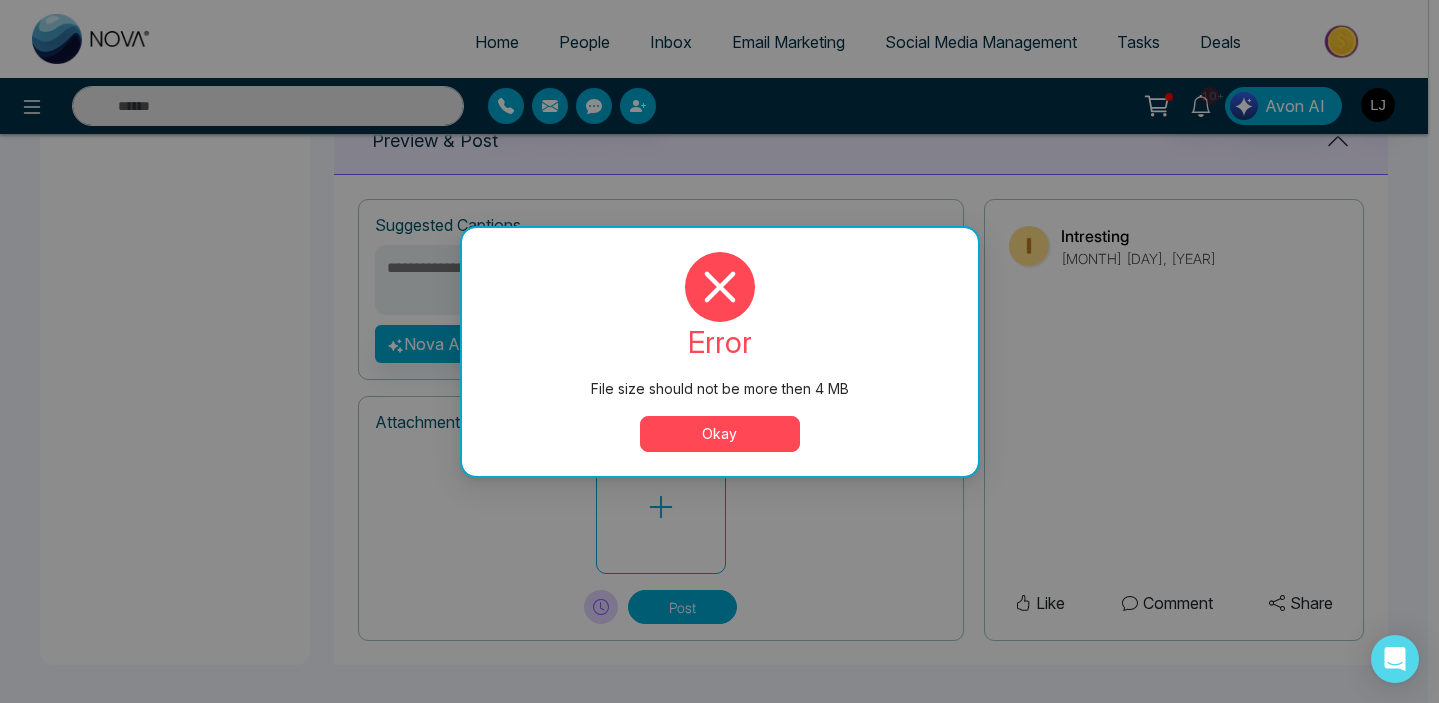click on "Okay" at bounding box center (720, 434) 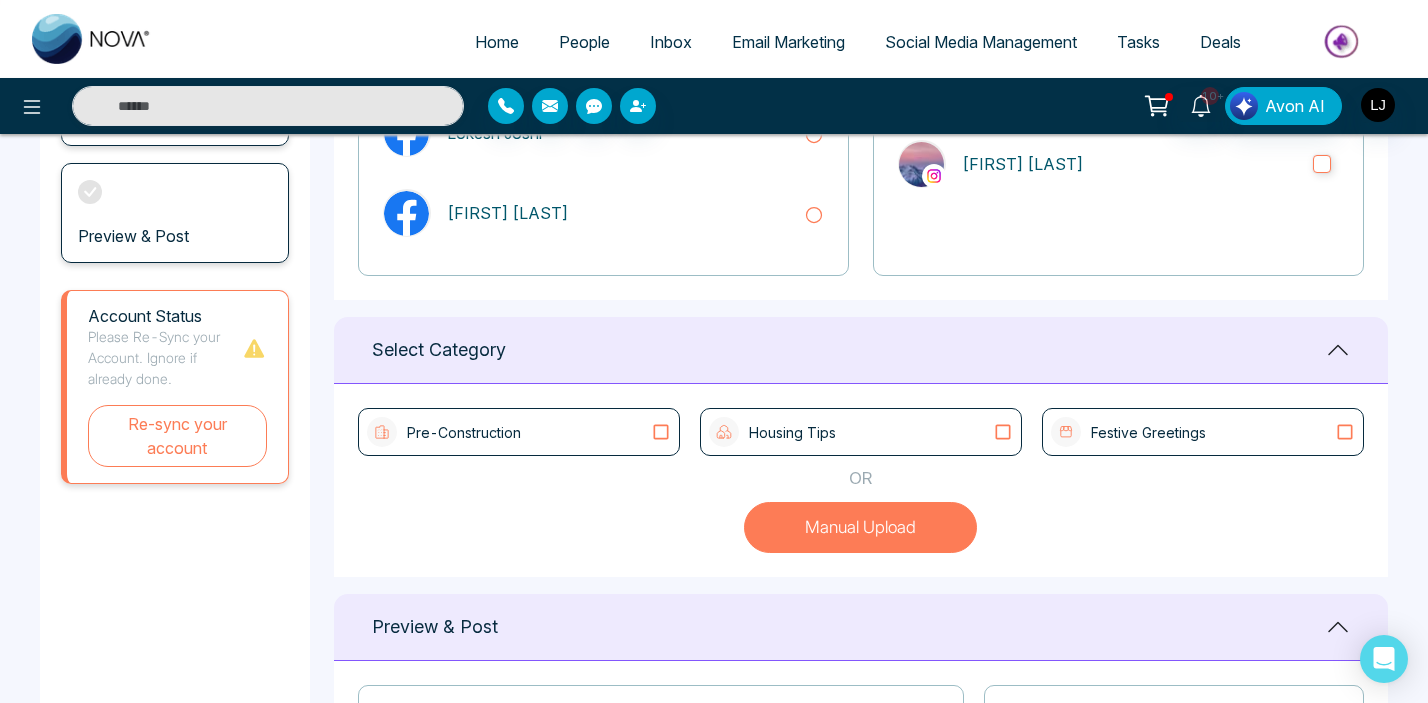 scroll, scrollTop: 825, scrollLeft: 0, axis: vertical 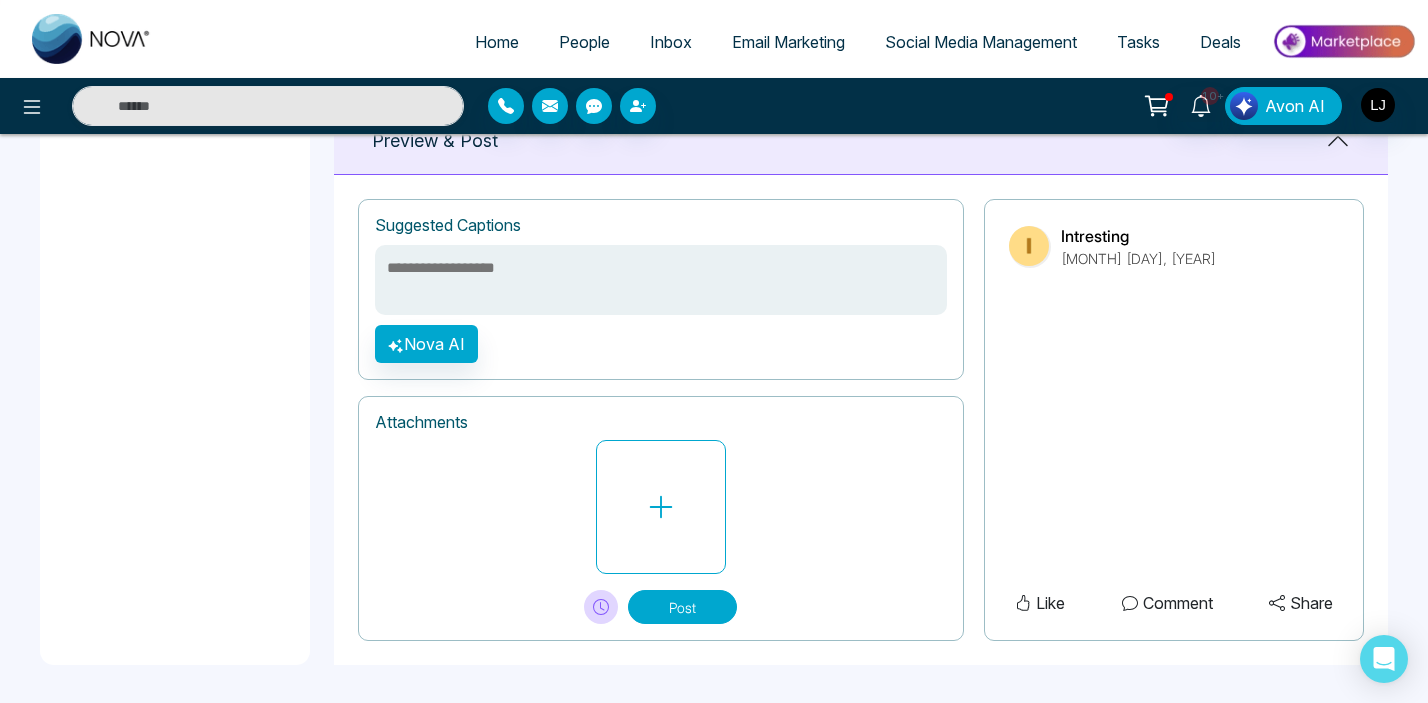 click on "**********" at bounding box center (714, 7) 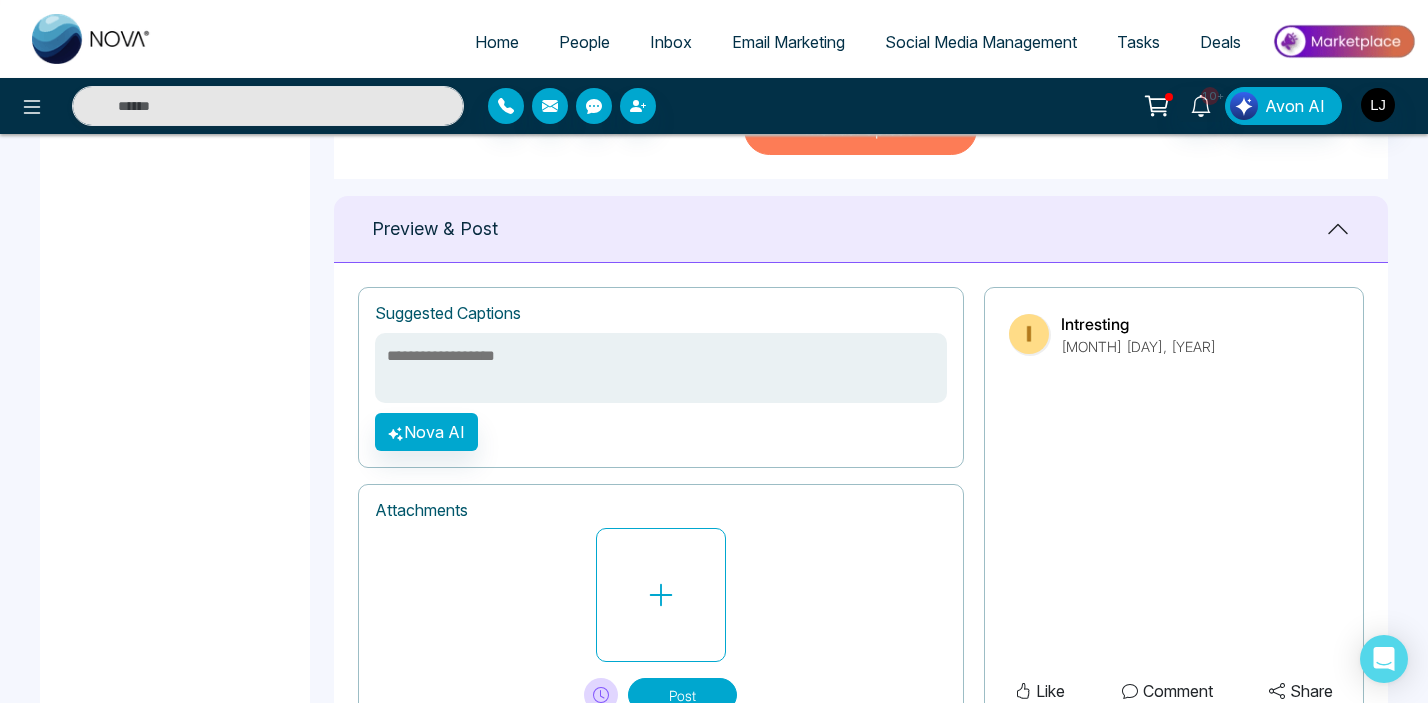 scroll, scrollTop: 825, scrollLeft: 0, axis: vertical 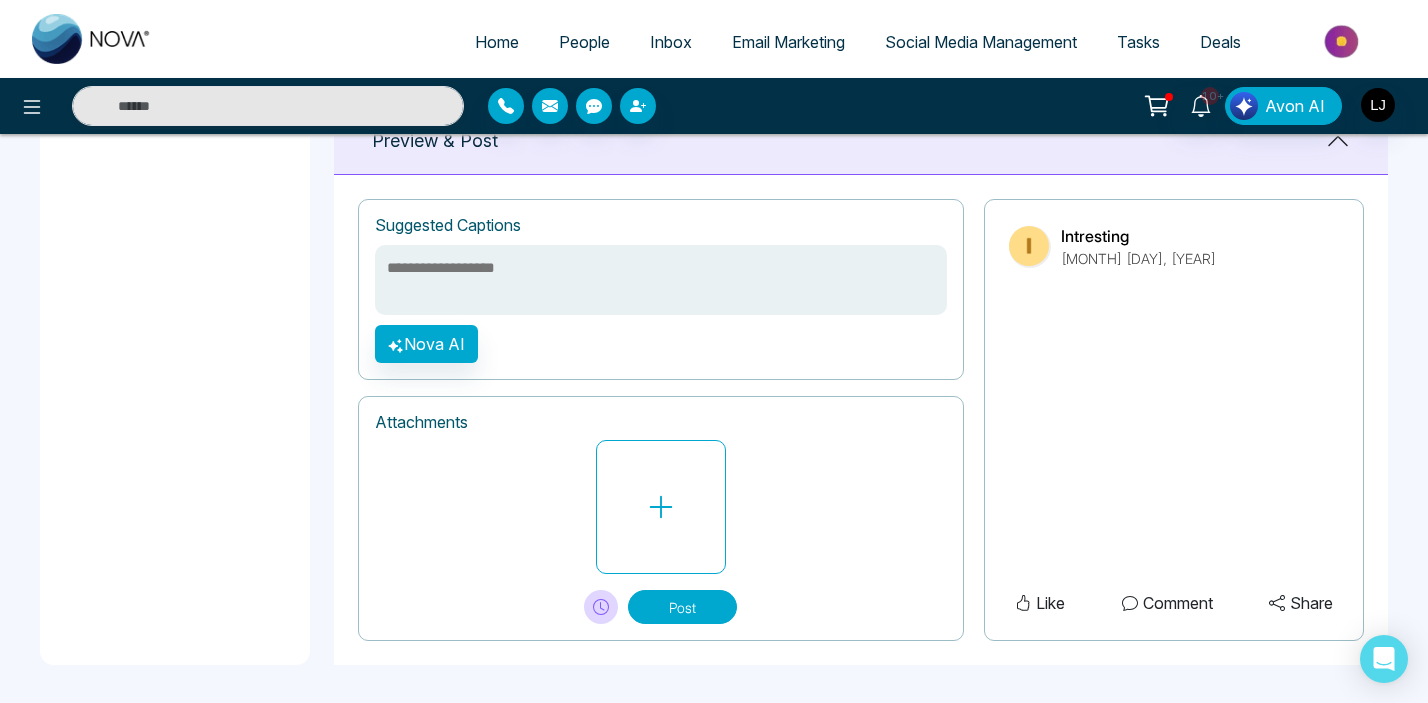 click on "**********" at bounding box center (714, 7) 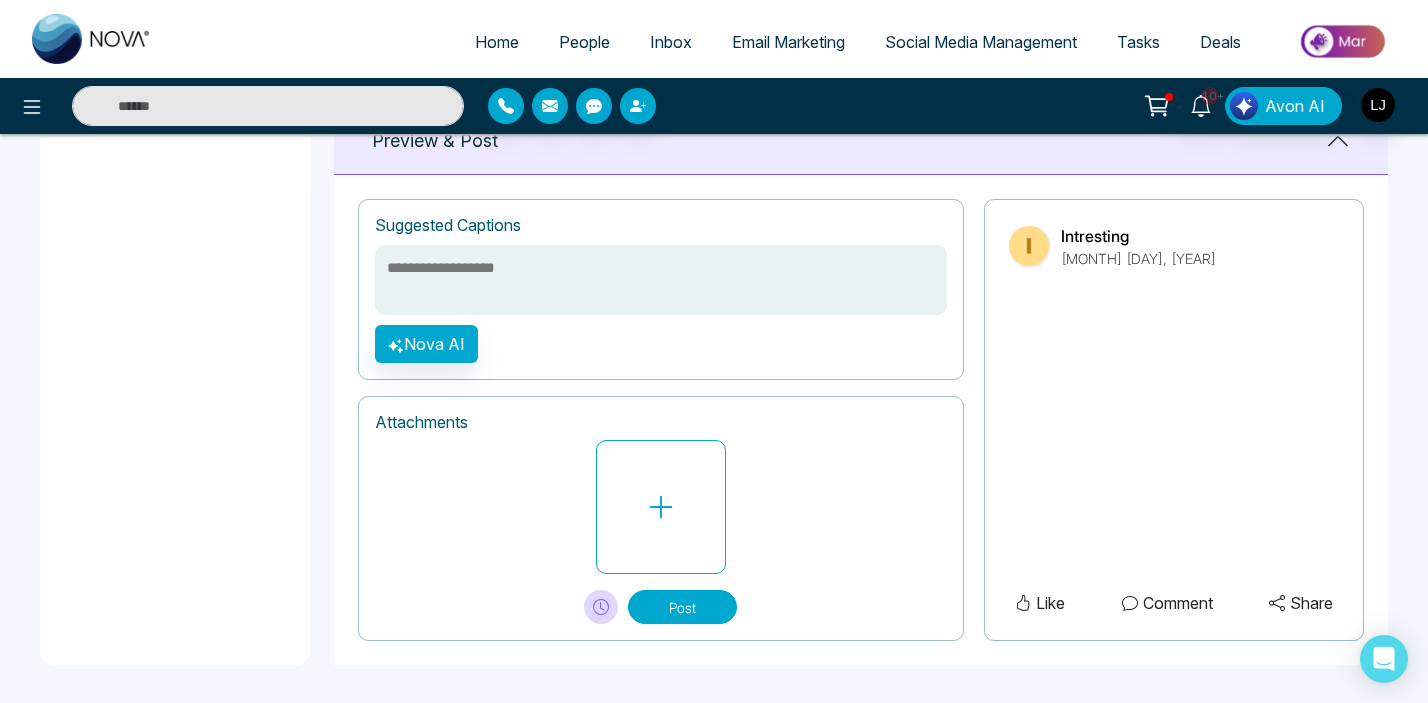 click on "Social Media Management" at bounding box center [981, 42] 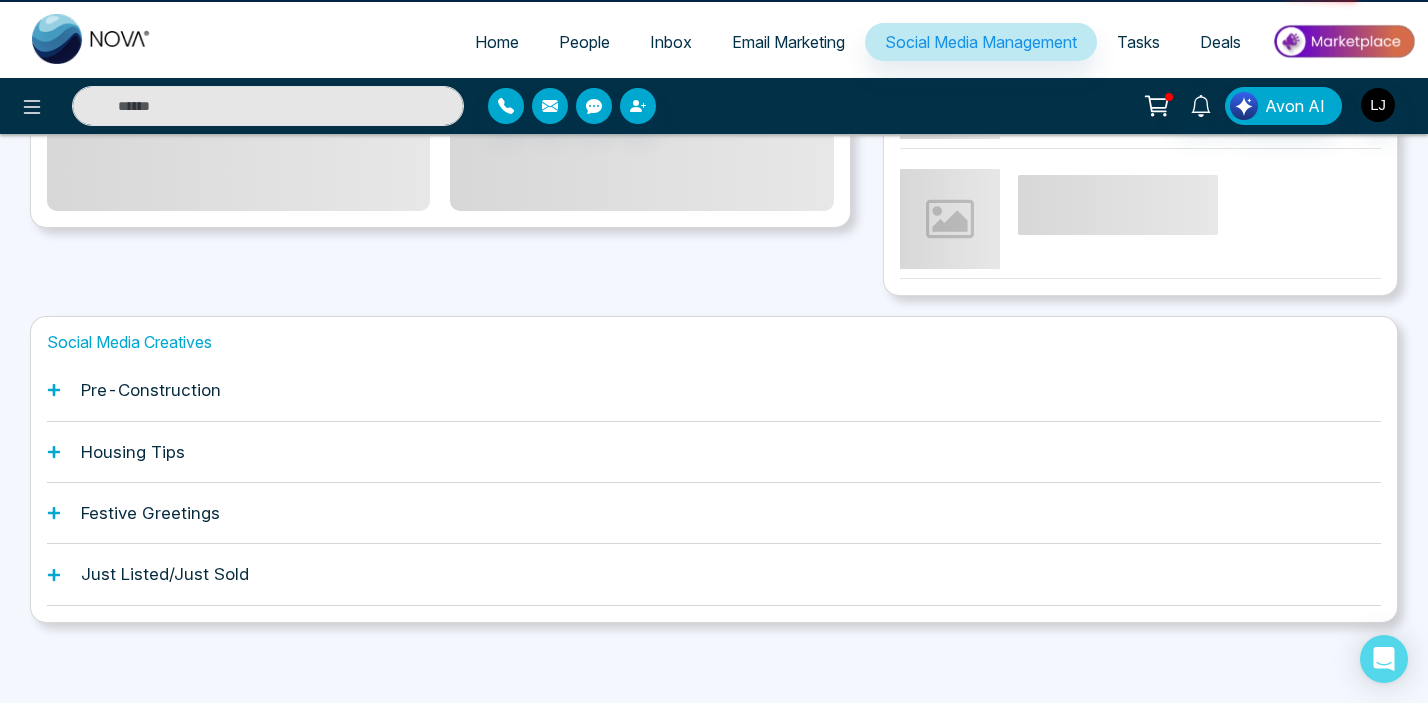 scroll, scrollTop: 0, scrollLeft: 0, axis: both 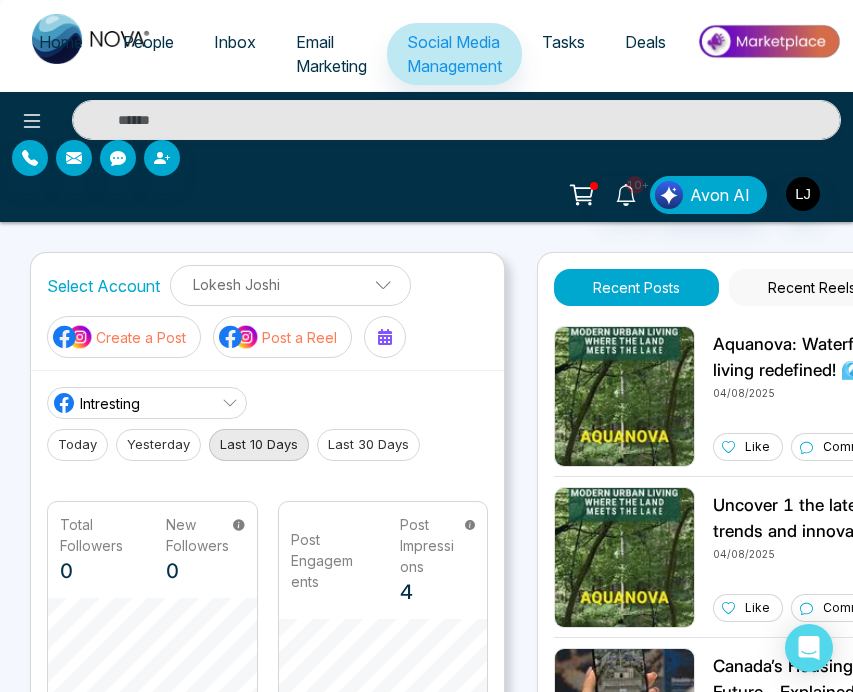 click on "Recent Reels" at bounding box center [811, 287] 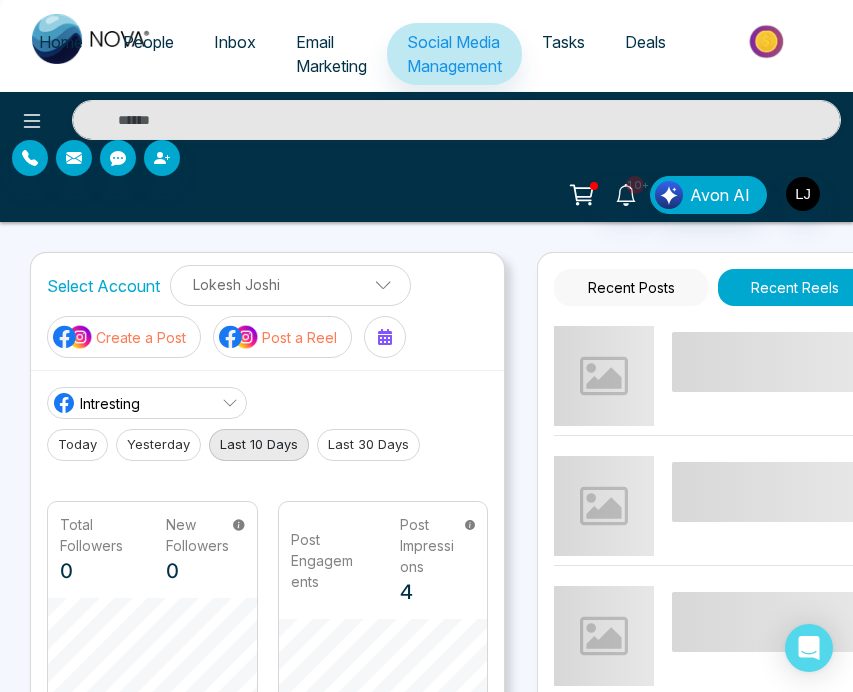 click on "Recent Posts" at bounding box center [631, 287] 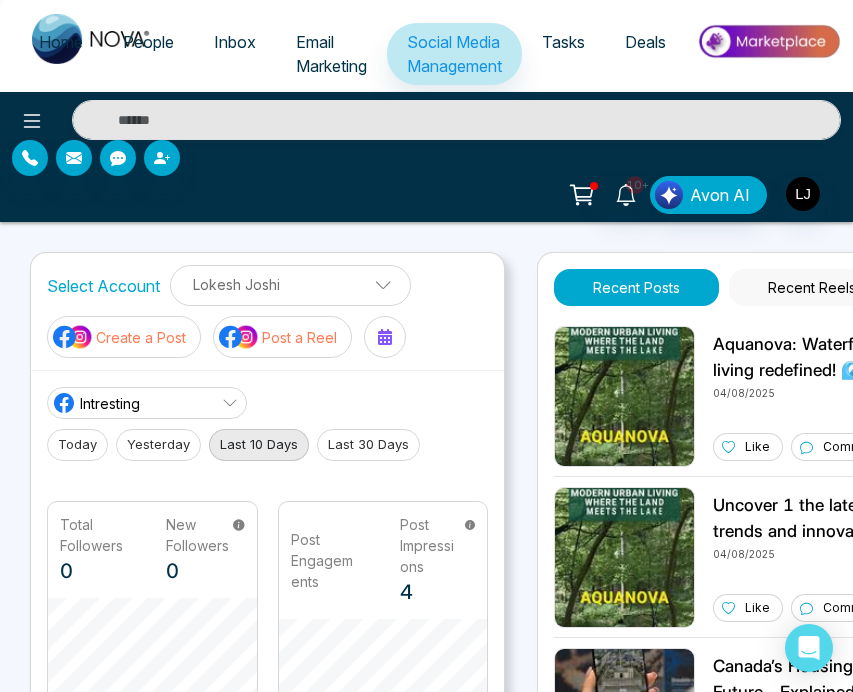 click on "Recent Posts" at bounding box center [636, 287] 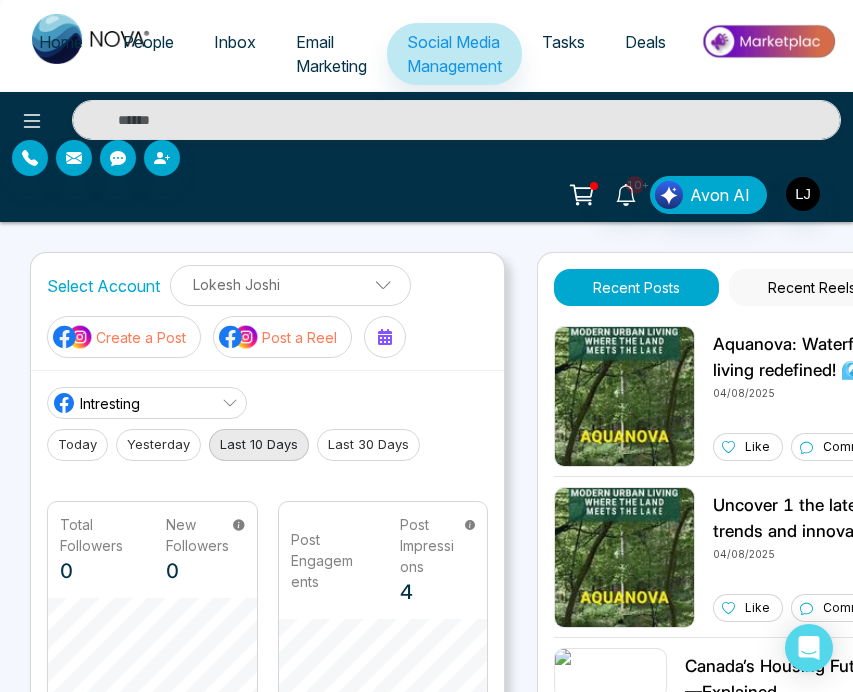 click on "Recent Reels" at bounding box center [811, 287] 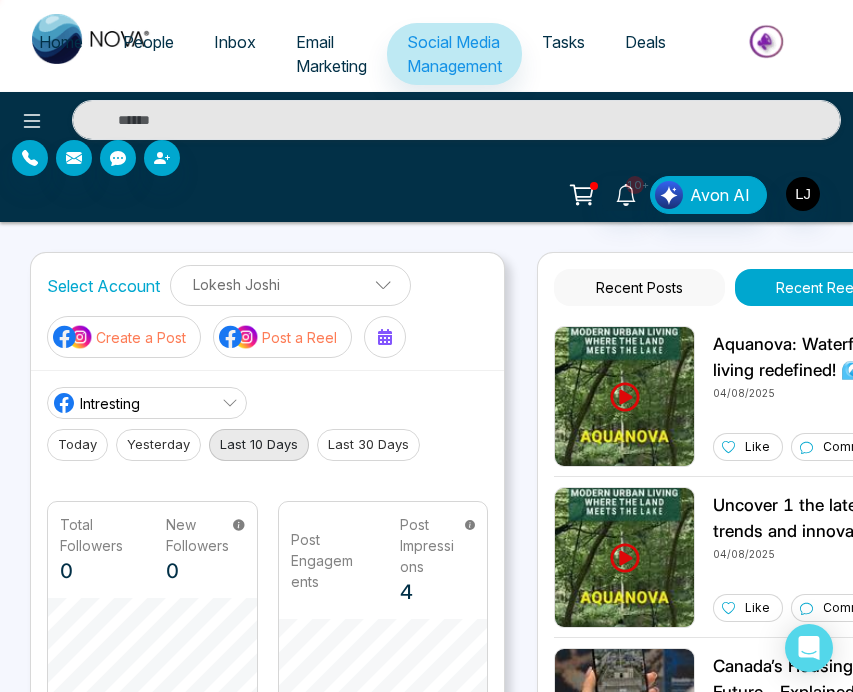 click on "Recent Posts" at bounding box center [639, 287] 